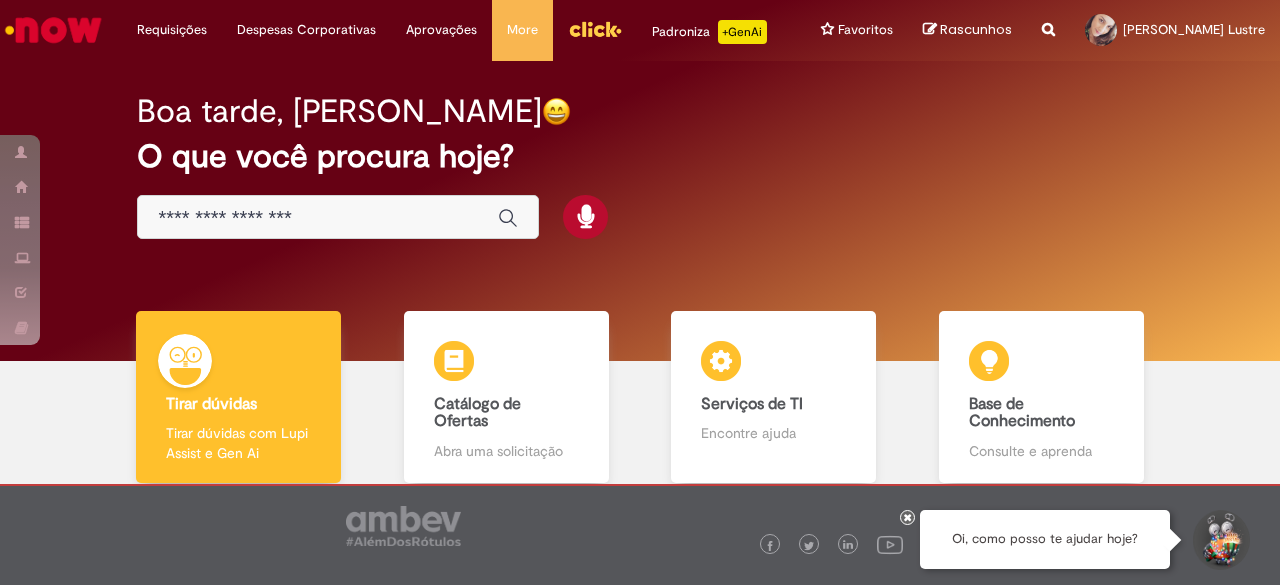 scroll, scrollTop: 0, scrollLeft: 0, axis: both 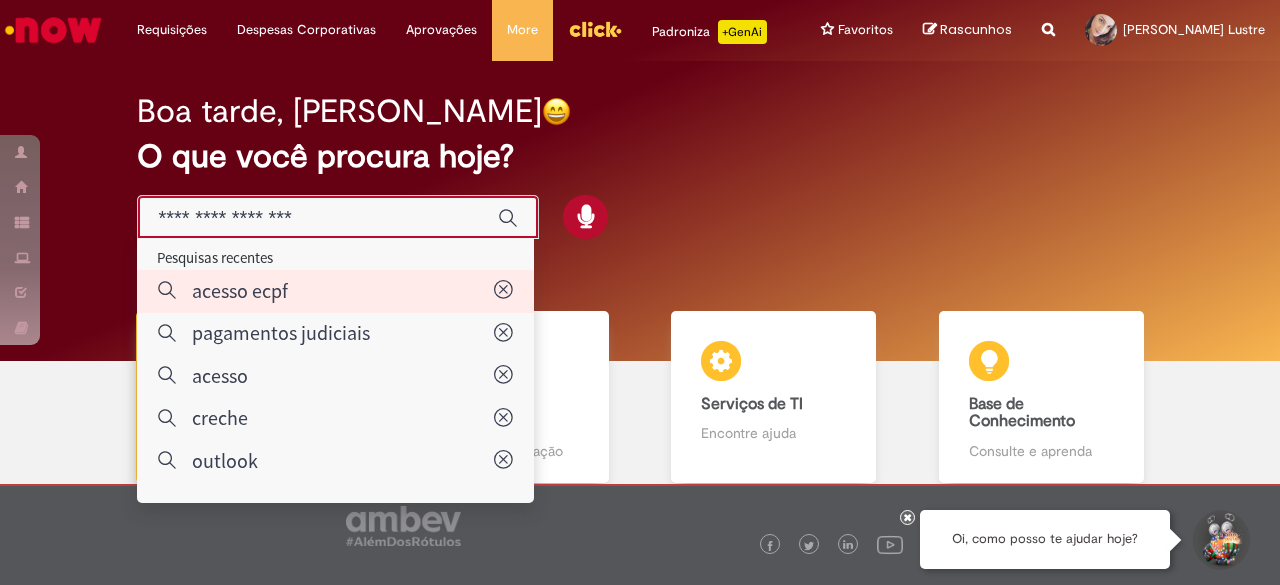 type on "**********" 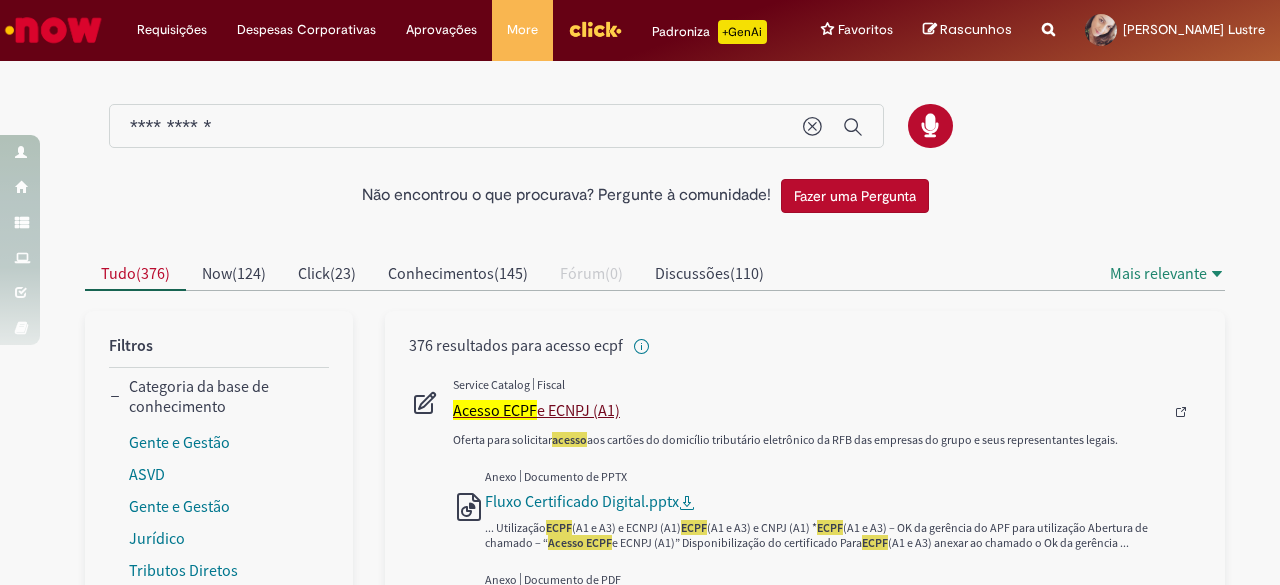 click on "Acesso ECPF" at bounding box center (495, 410) 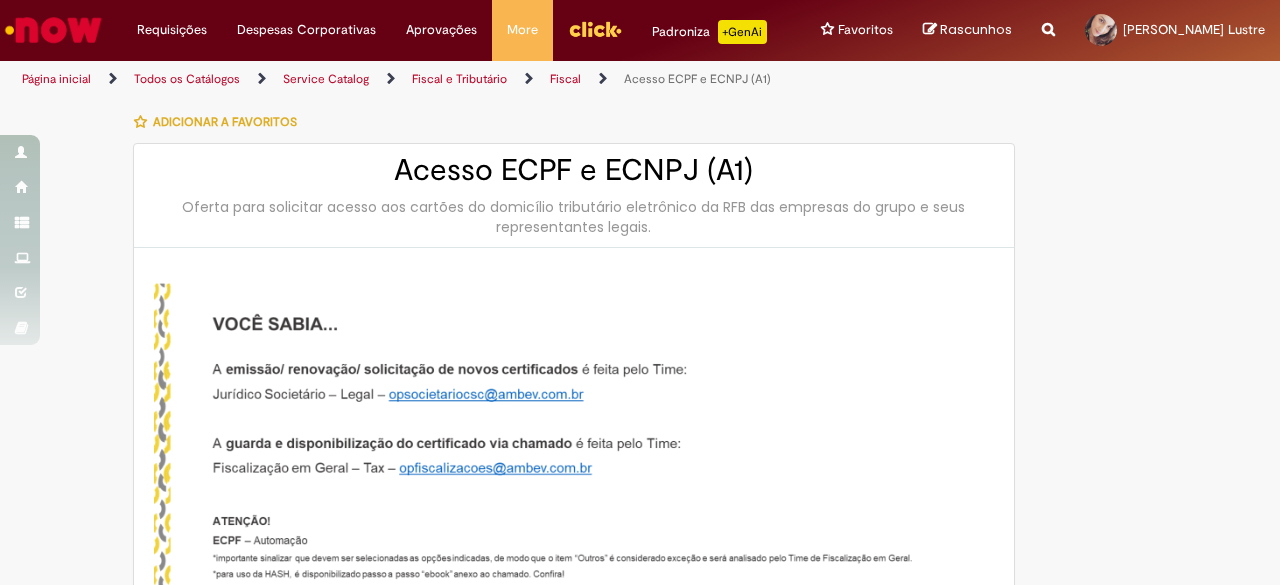 type on "********" 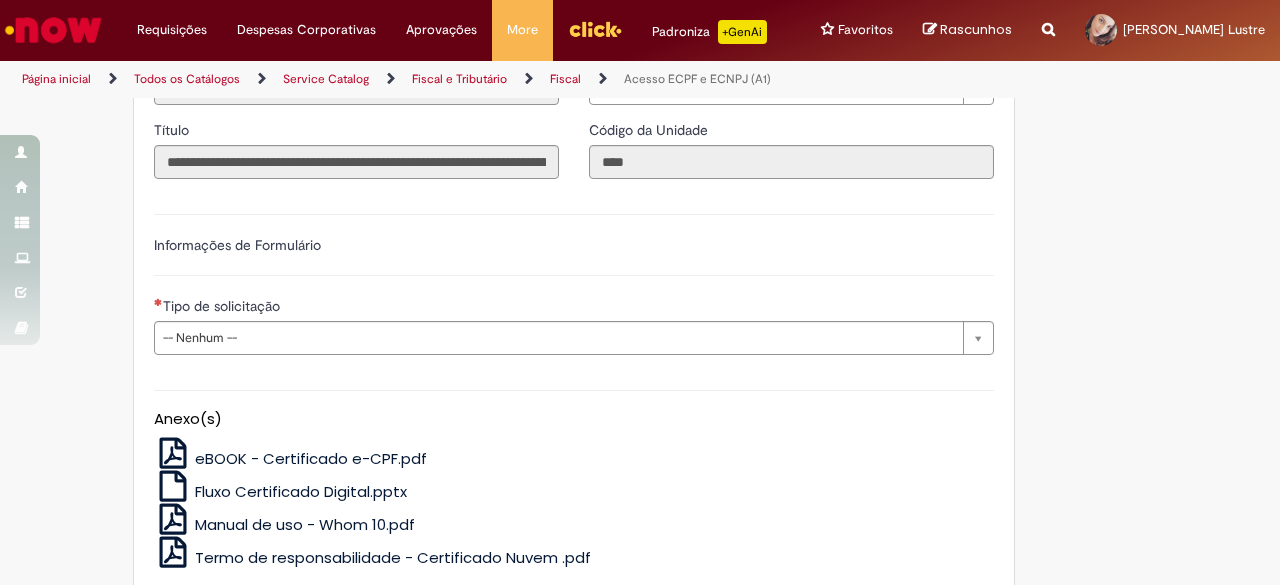 scroll, scrollTop: 900, scrollLeft: 0, axis: vertical 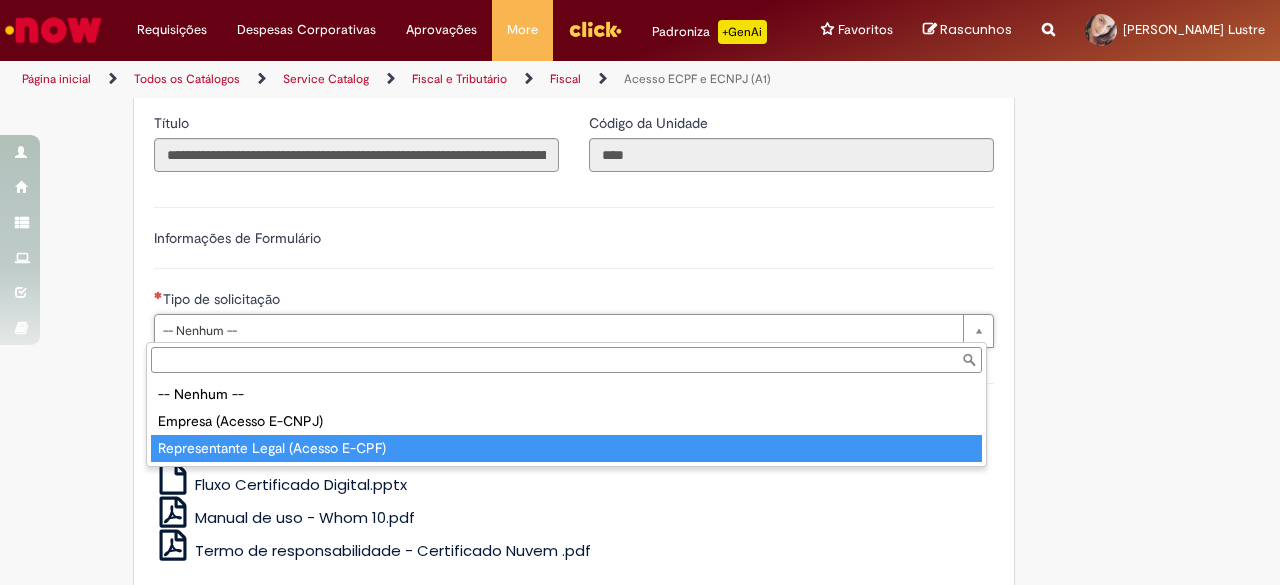 type on "**********" 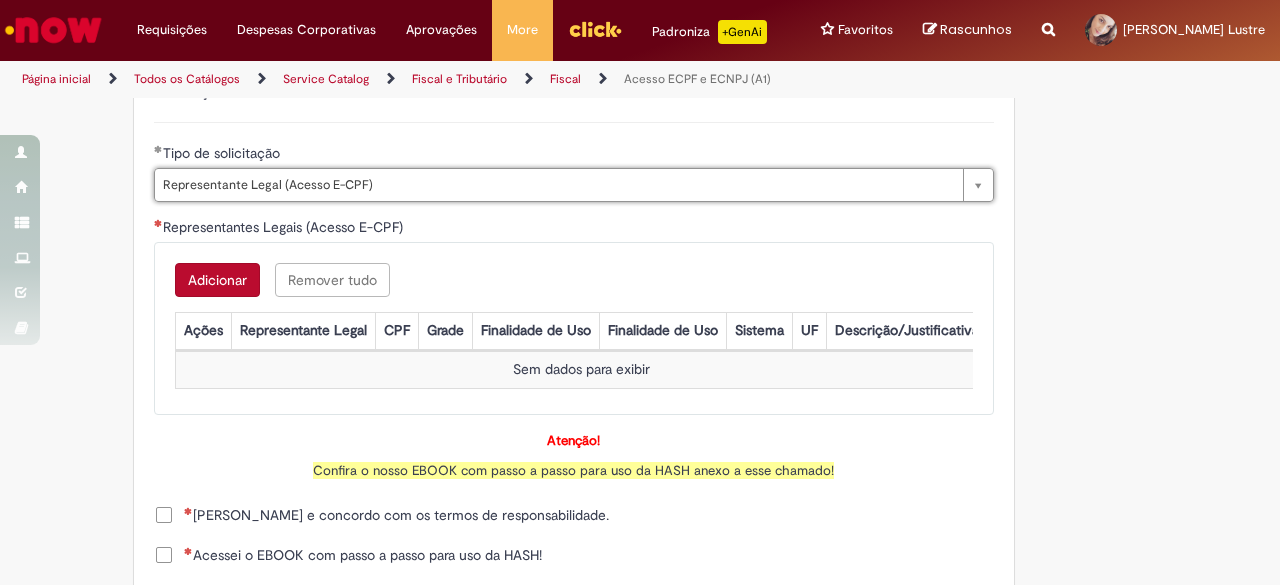 scroll, scrollTop: 1100, scrollLeft: 0, axis: vertical 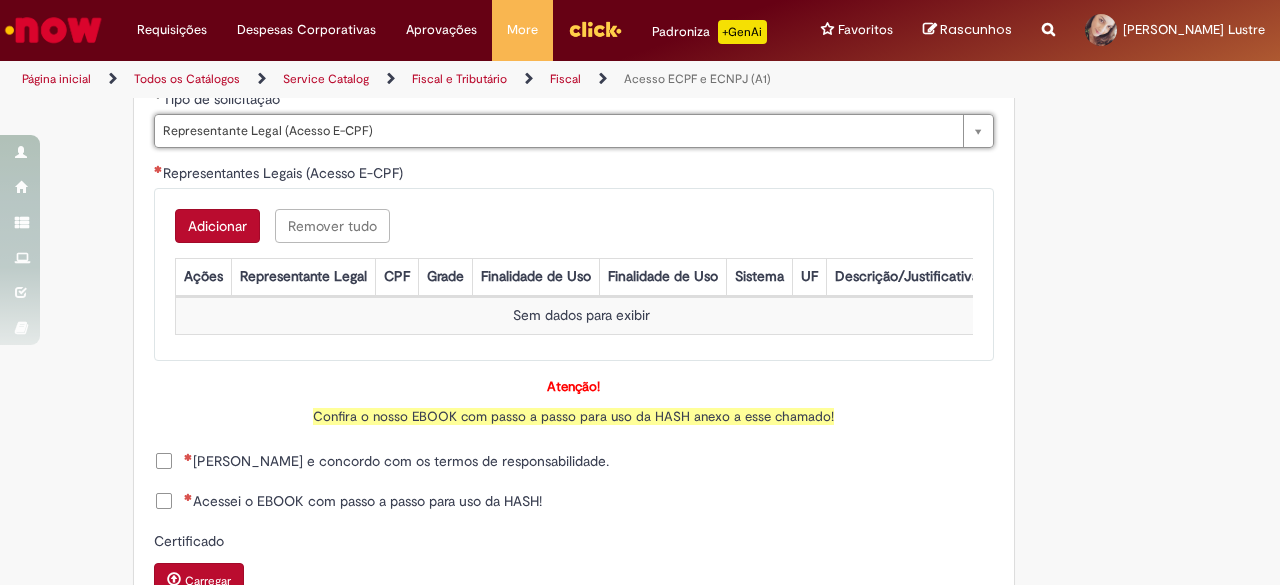 click on "Adicionar" at bounding box center [217, 226] 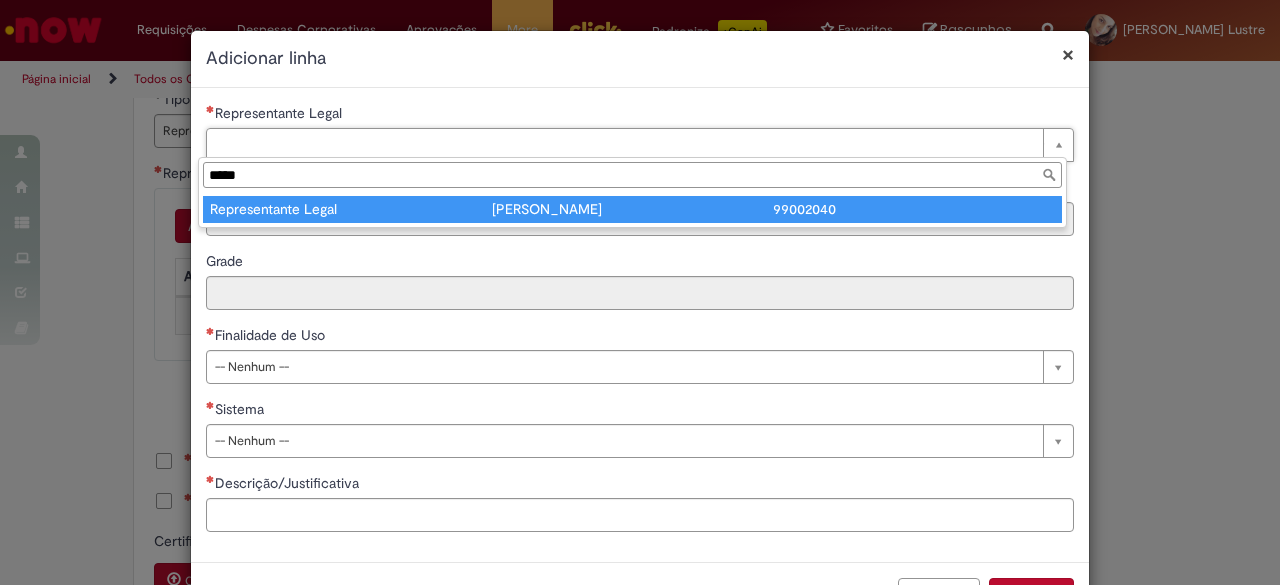type on "*****" 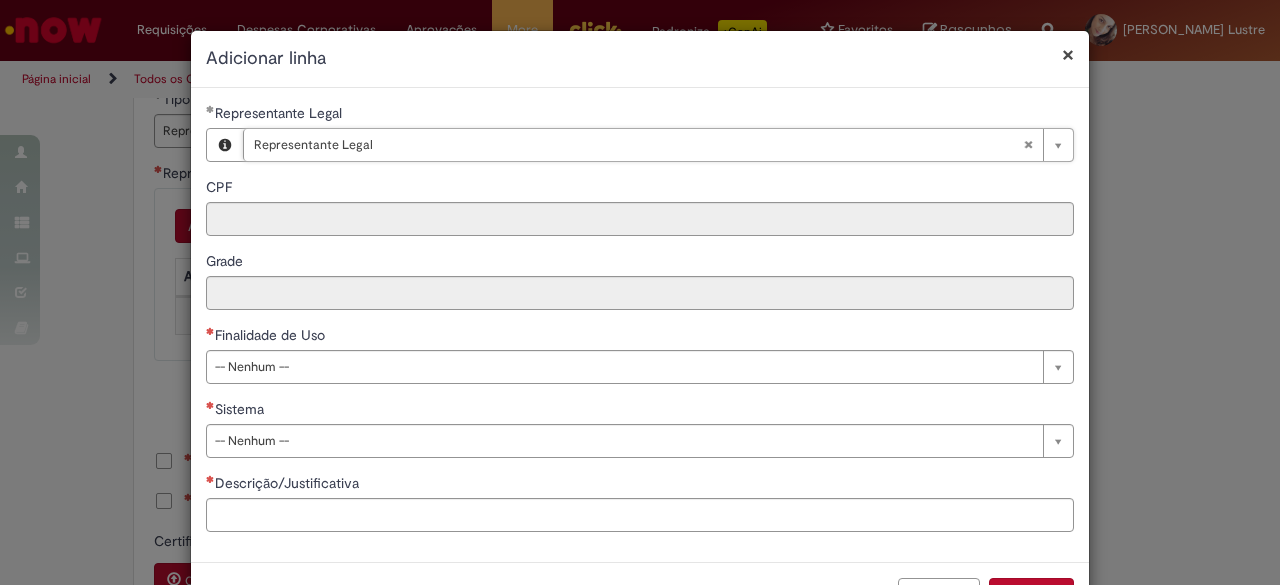 type on "**********" 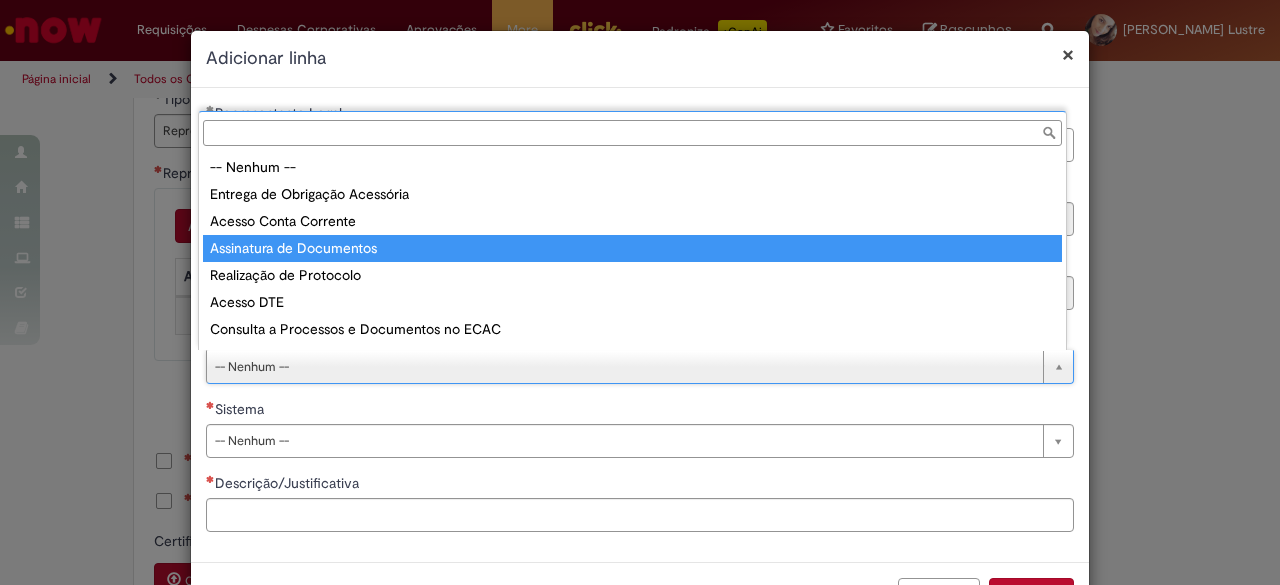 type on "**********" 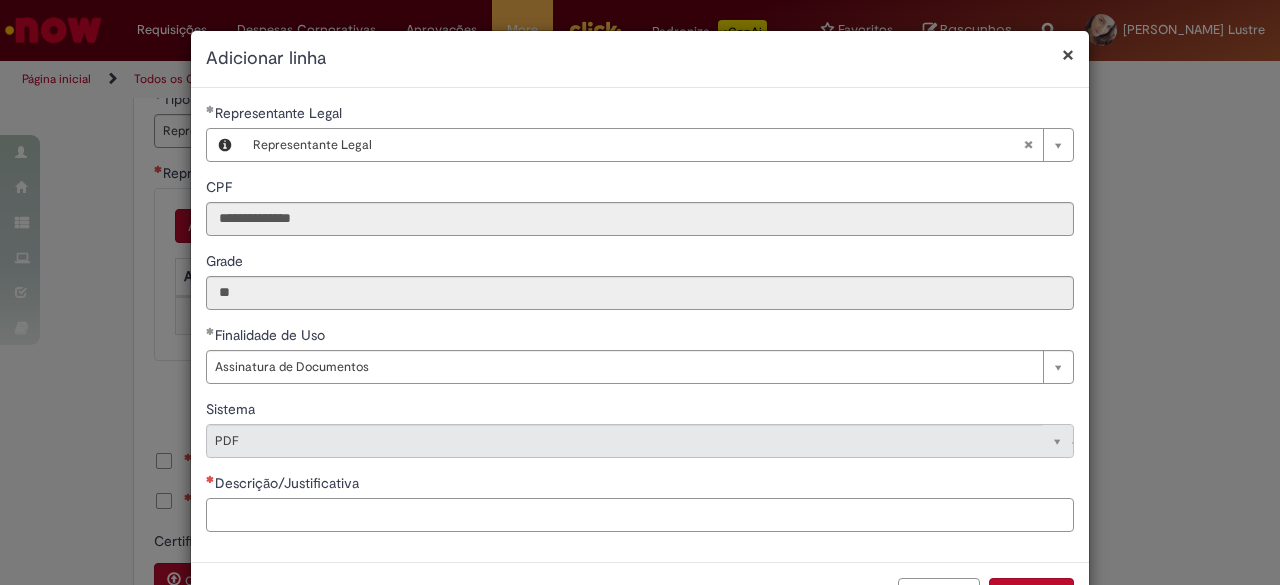 click on "Descrição/Justificativa" at bounding box center (640, 515) 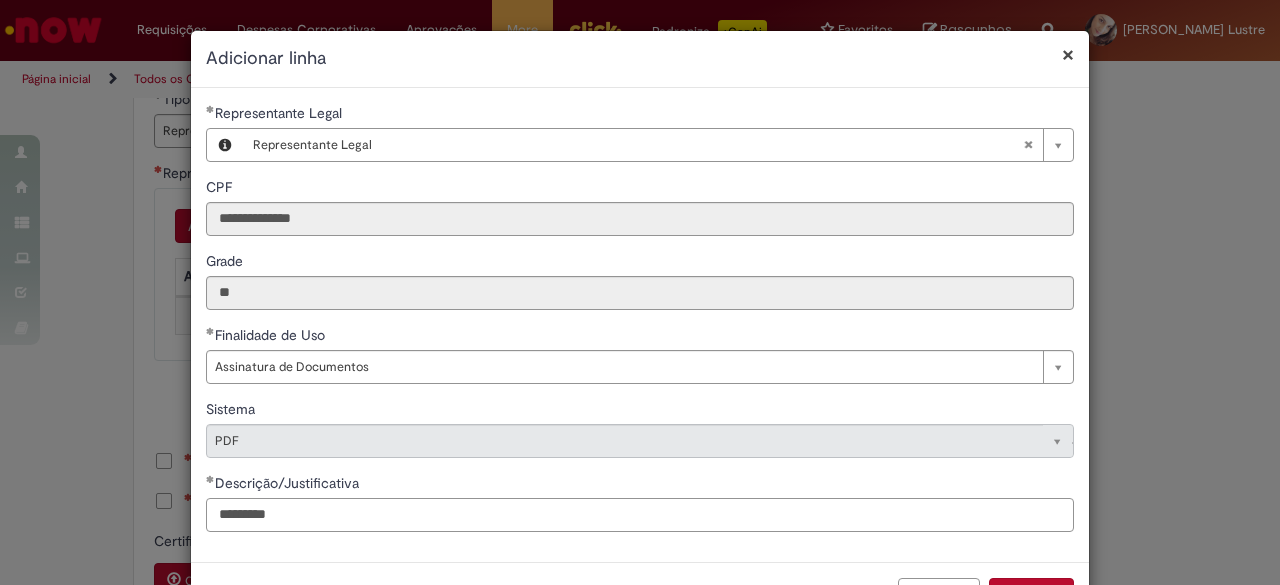scroll, scrollTop: 70, scrollLeft: 0, axis: vertical 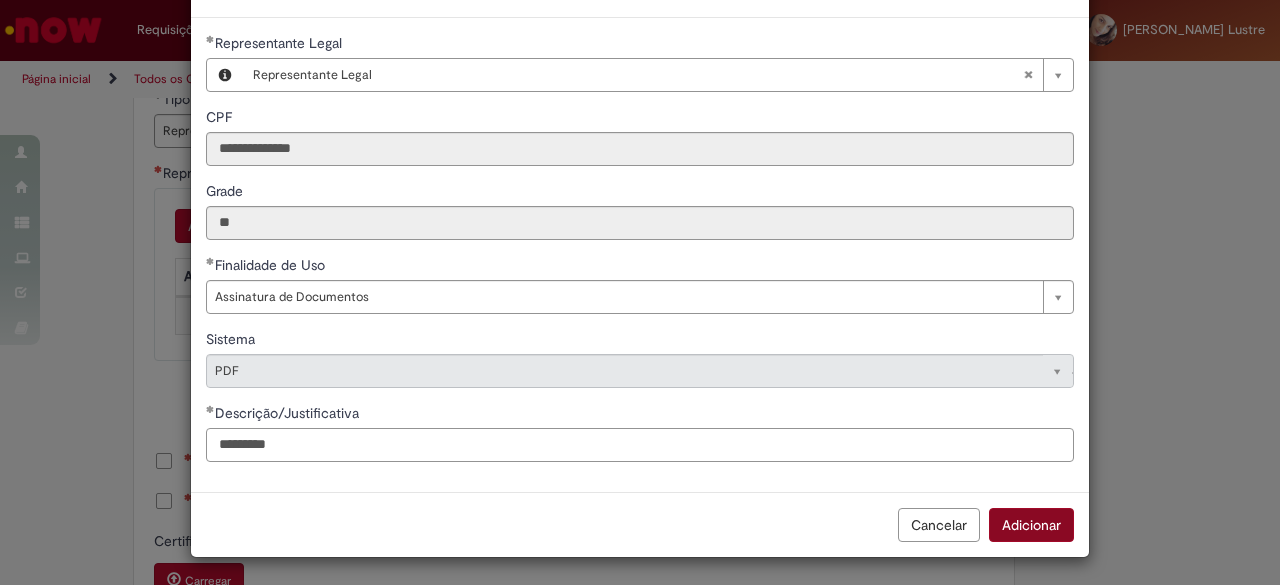 type on "*********" 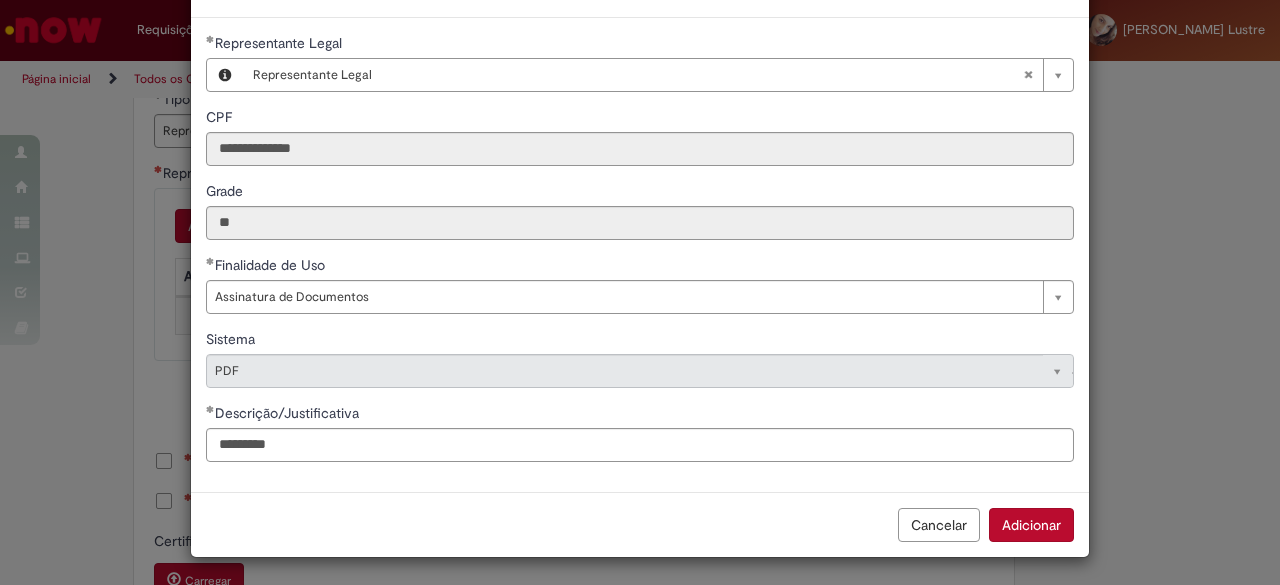 click on "Adicionar" at bounding box center [1031, 525] 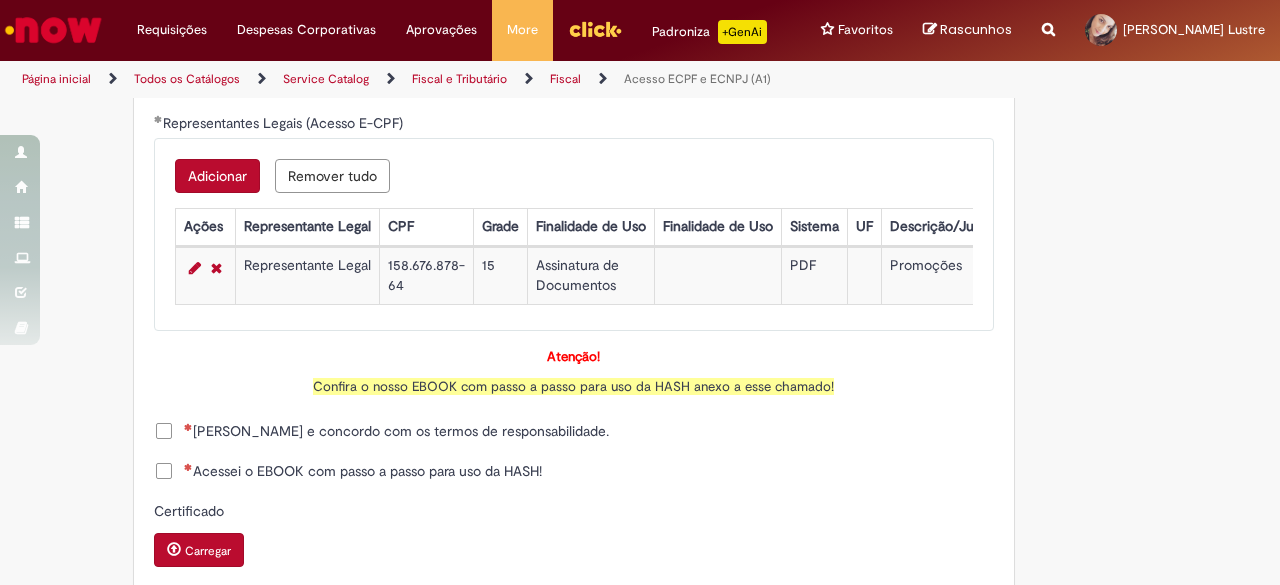 scroll, scrollTop: 1200, scrollLeft: 0, axis: vertical 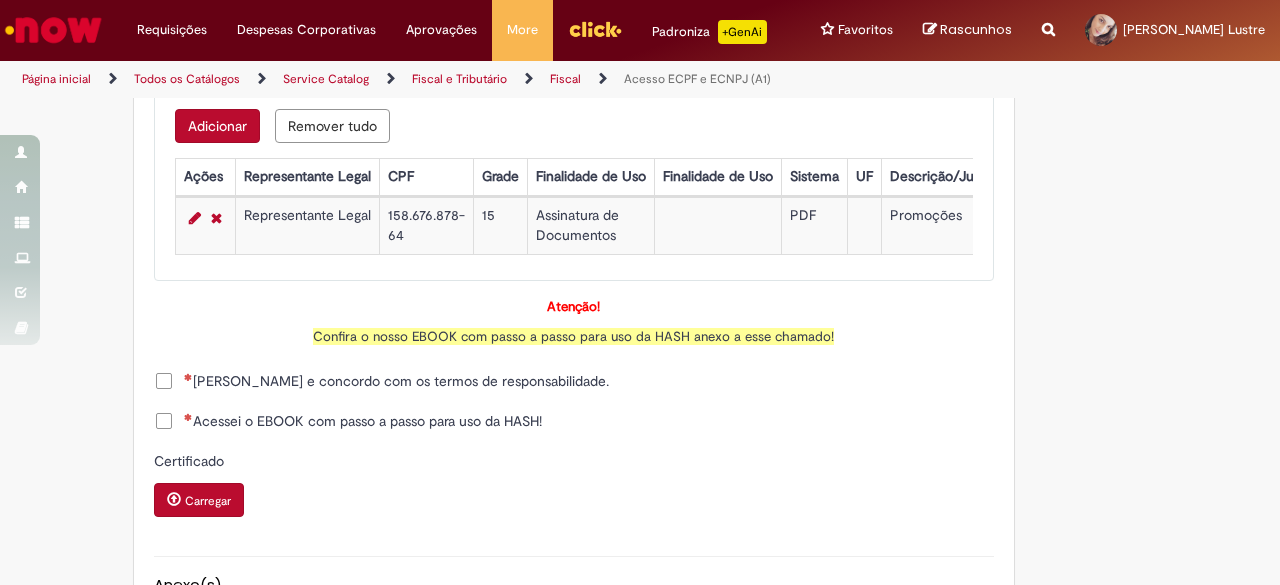 drag, startPoint x: 160, startPoint y: 394, endPoint x: 160, endPoint y: 407, distance: 13 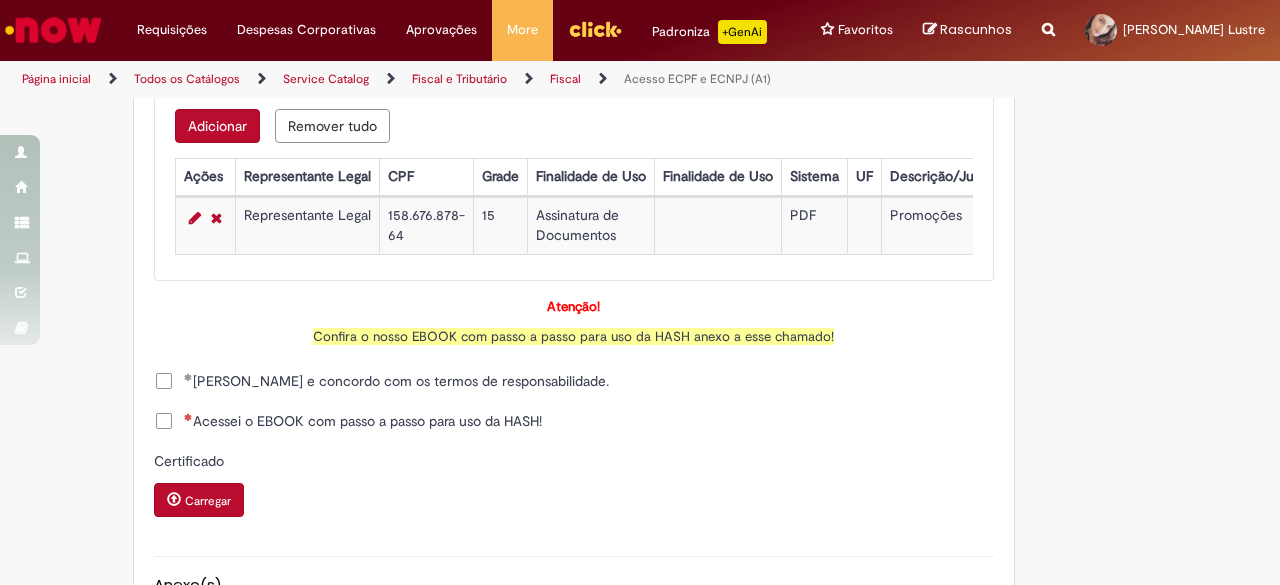 click on "Acessei o EBOOK com passo a passo para uso da HASH!" at bounding box center (363, 421) 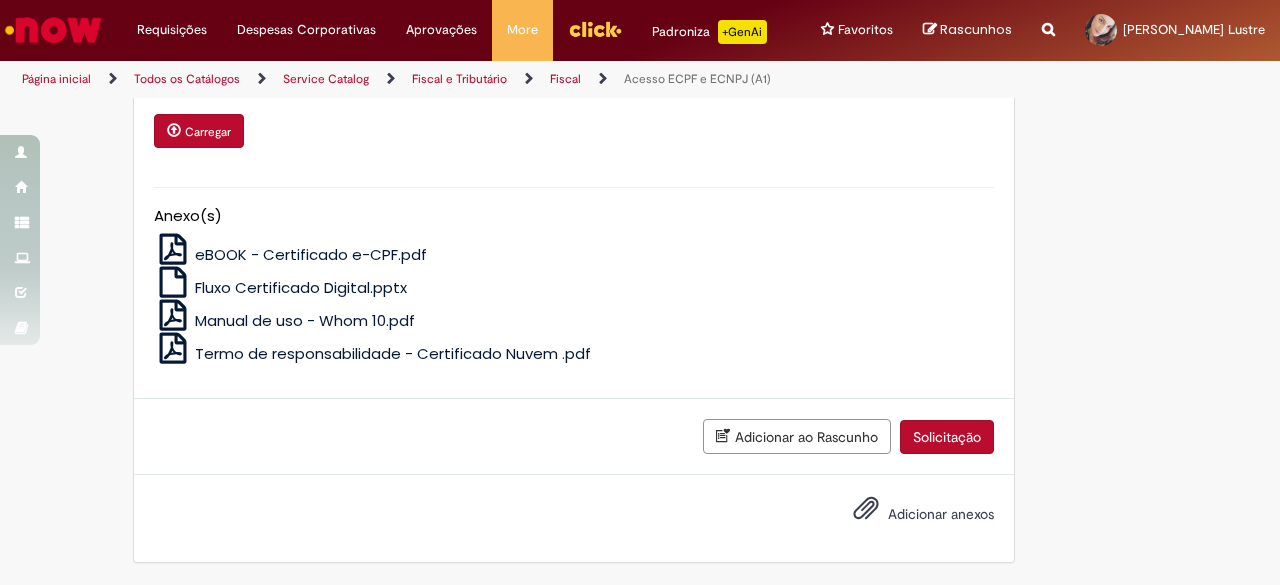 click on "Solicitação" at bounding box center (947, 437) 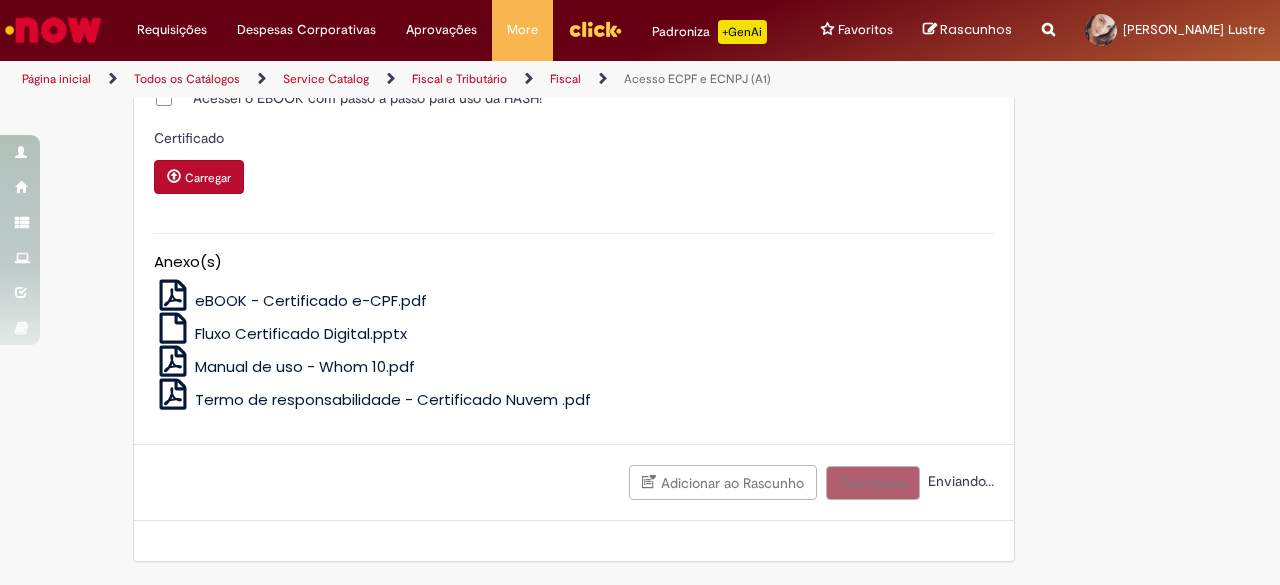 scroll, scrollTop: 1530, scrollLeft: 0, axis: vertical 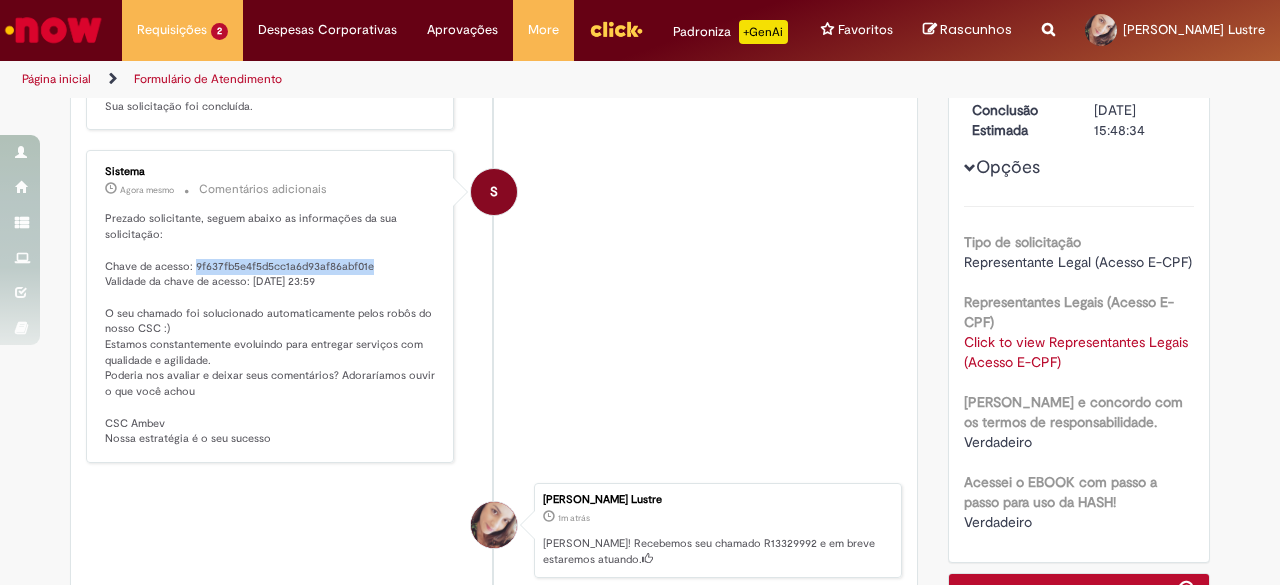 drag, startPoint x: 187, startPoint y: 272, endPoint x: 363, endPoint y: 277, distance: 176.07101 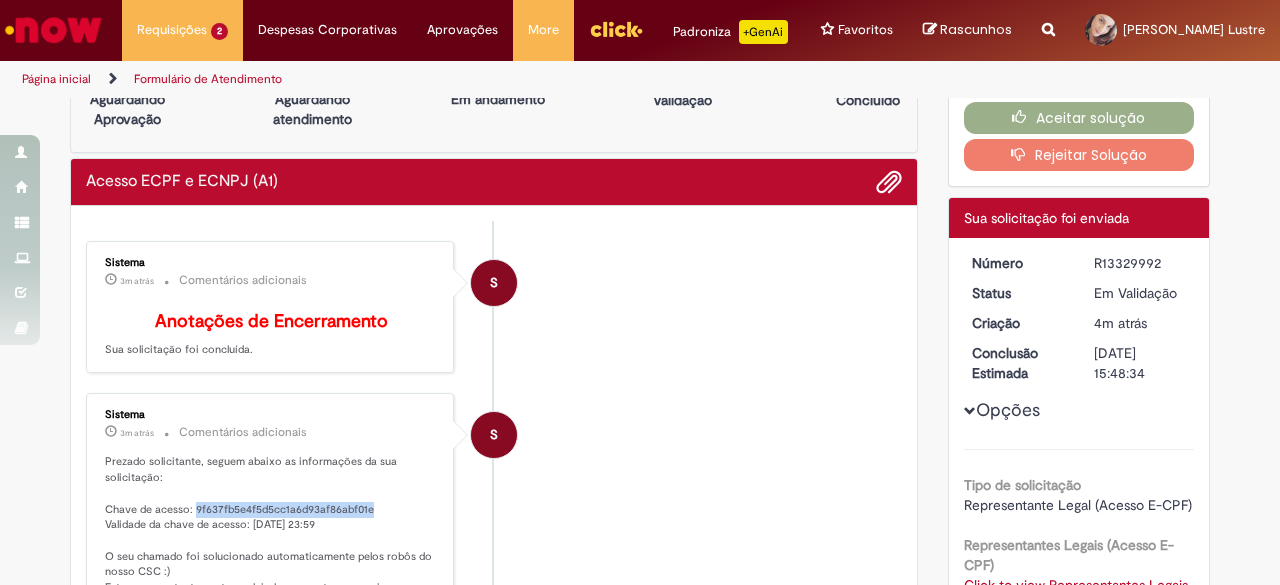 scroll, scrollTop: 0, scrollLeft: 0, axis: both 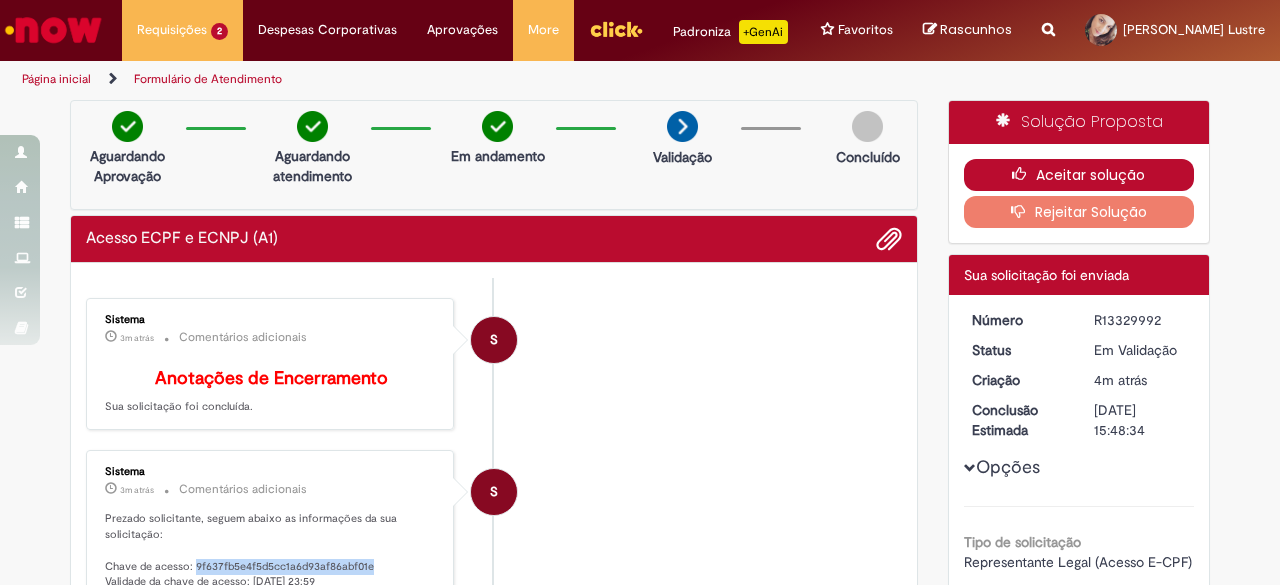 click on "Aceitar solução" at bounding box center [1079, 175] 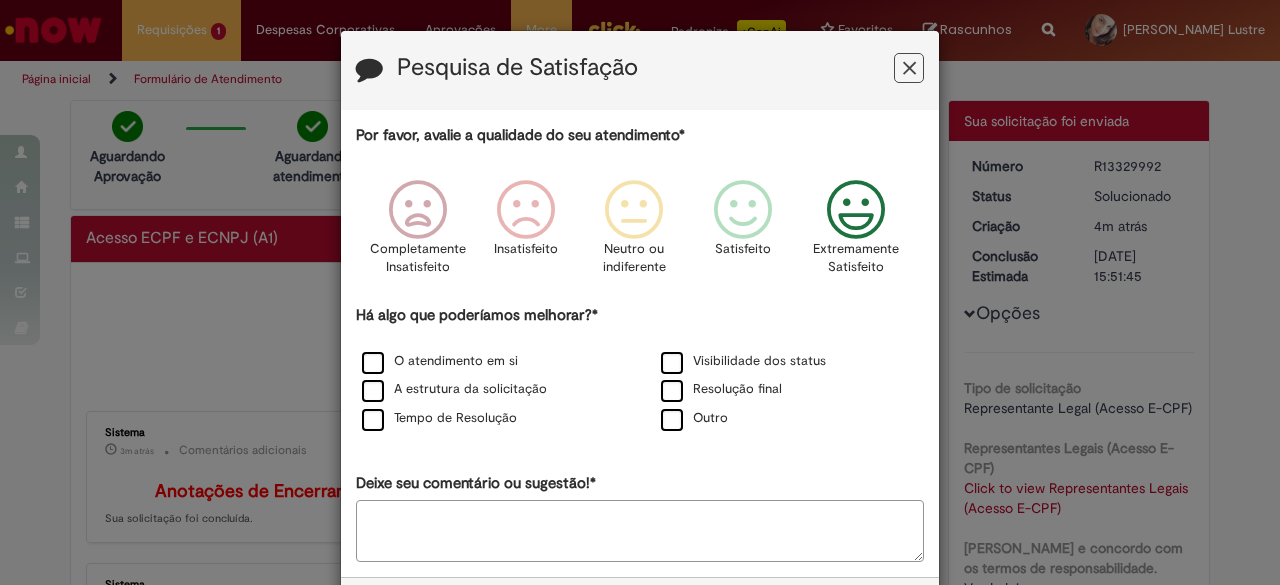 click at bounding box center (856, 210) 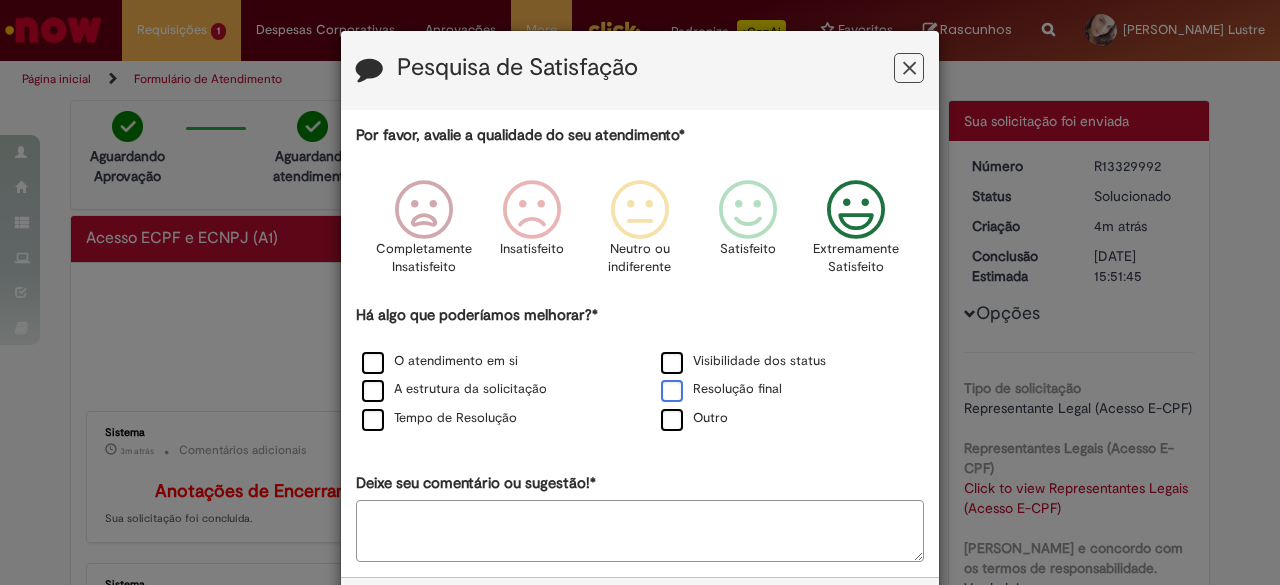 click on "Resolução final" at bounding box center [721, 389] 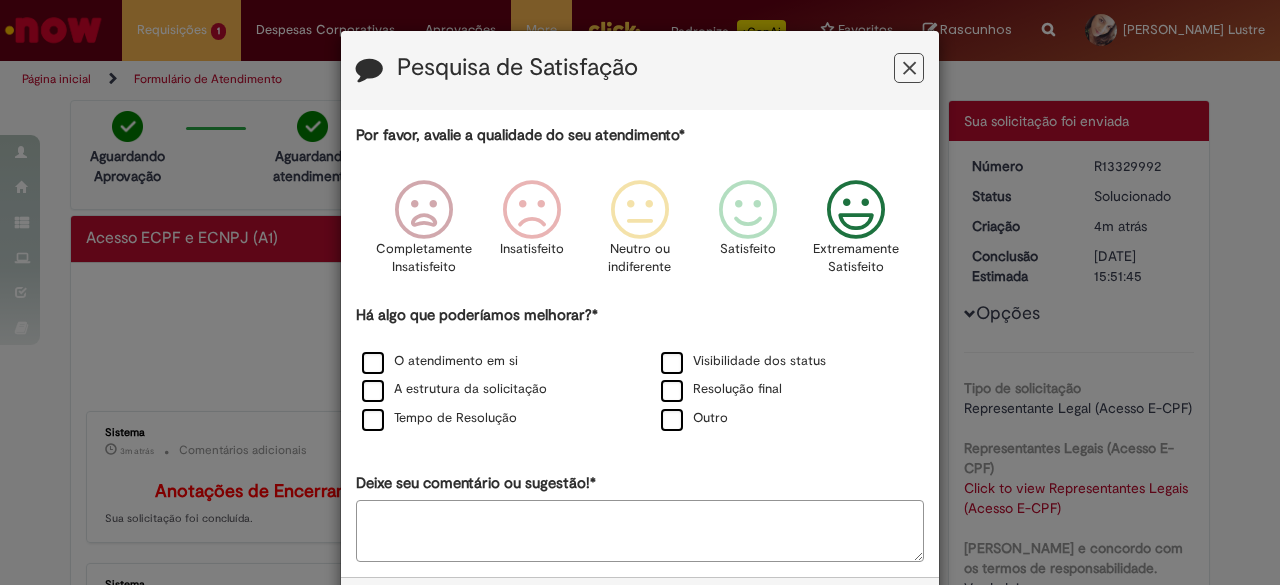 scroll, scrollTop: 85, scrollLeft: 0, axis: vertical 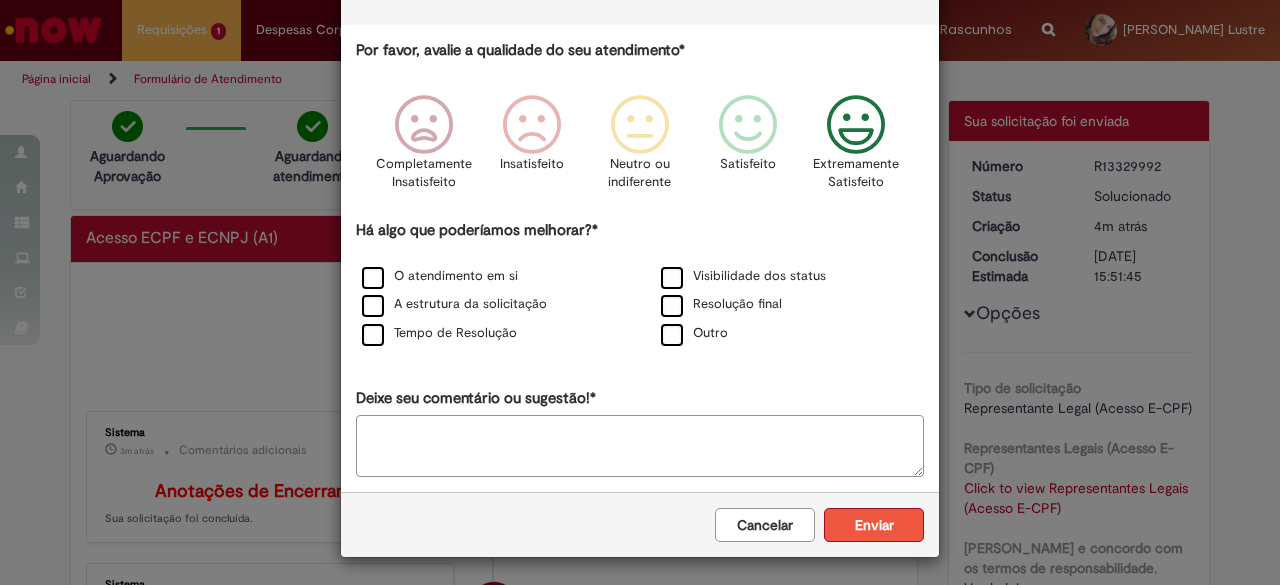 click on "Enviar" at bounding box center (874, 525) 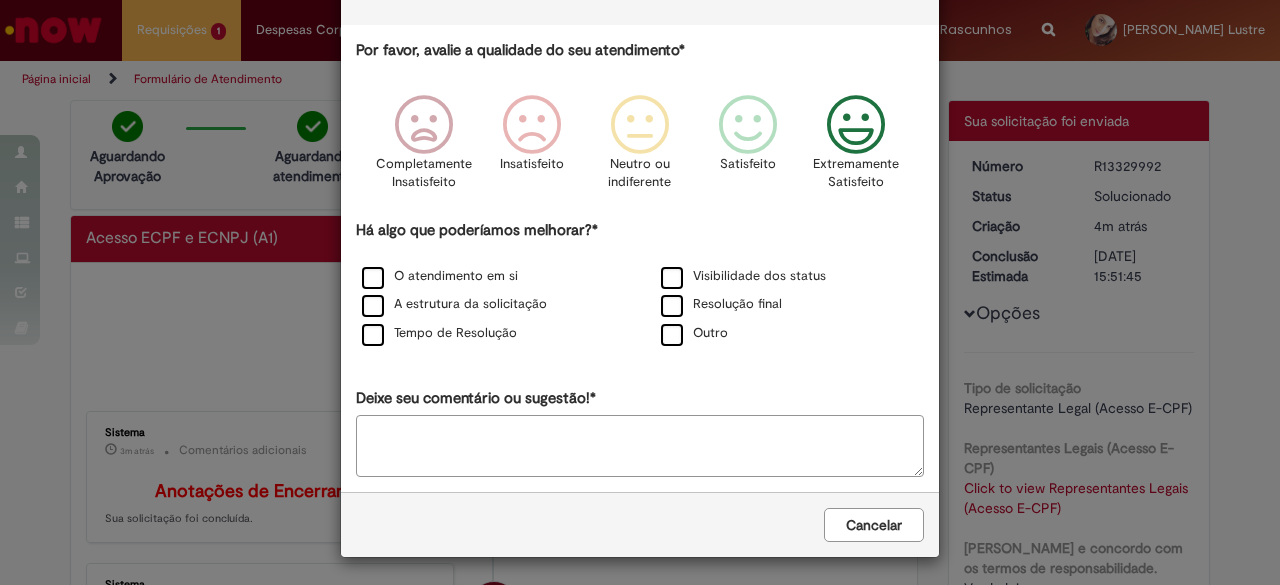 scroll, scrollTop: 0, scrollLeft: 0, axis: both 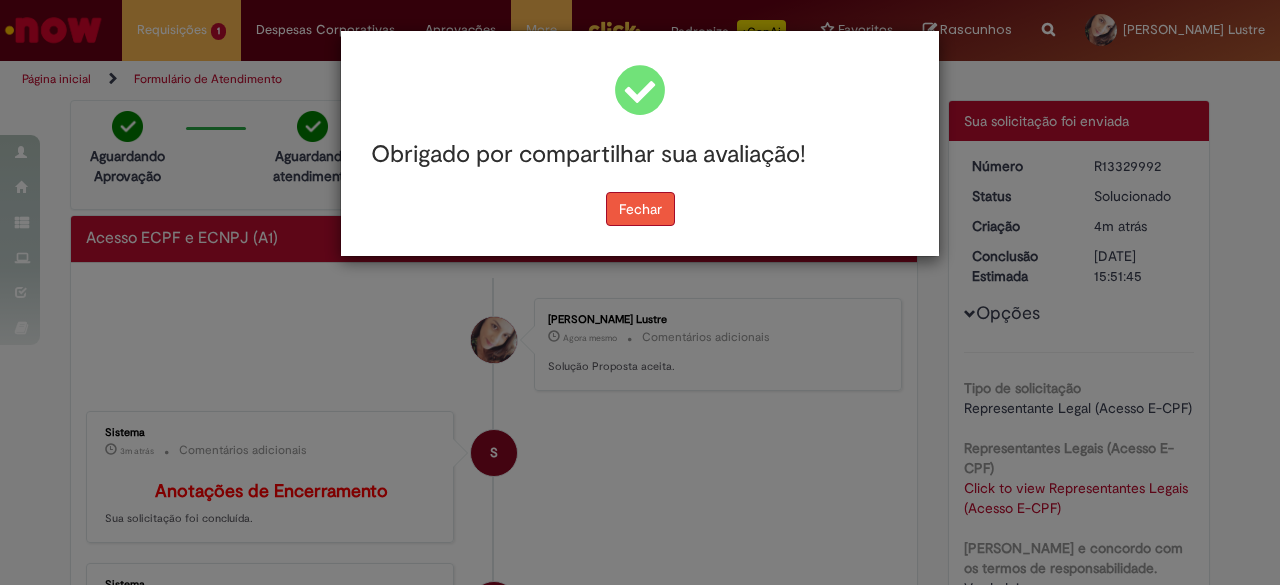 click on "Fechar" at bounding box center (640, 209) 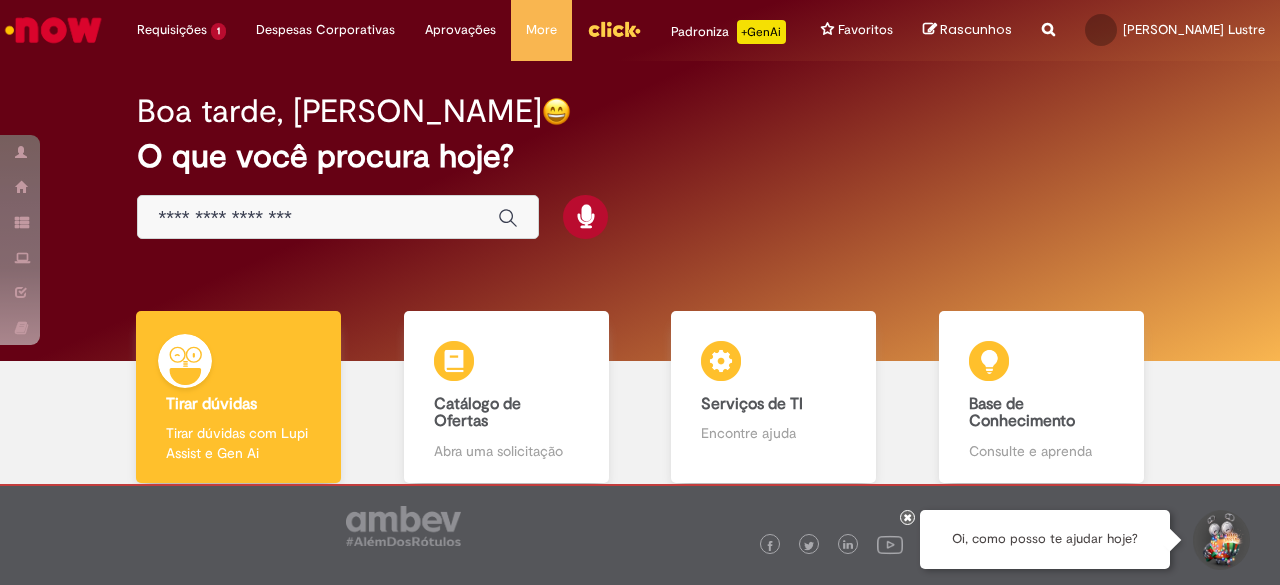 scroll, scrollTop: 0, scrollLeft: 0, axis: both 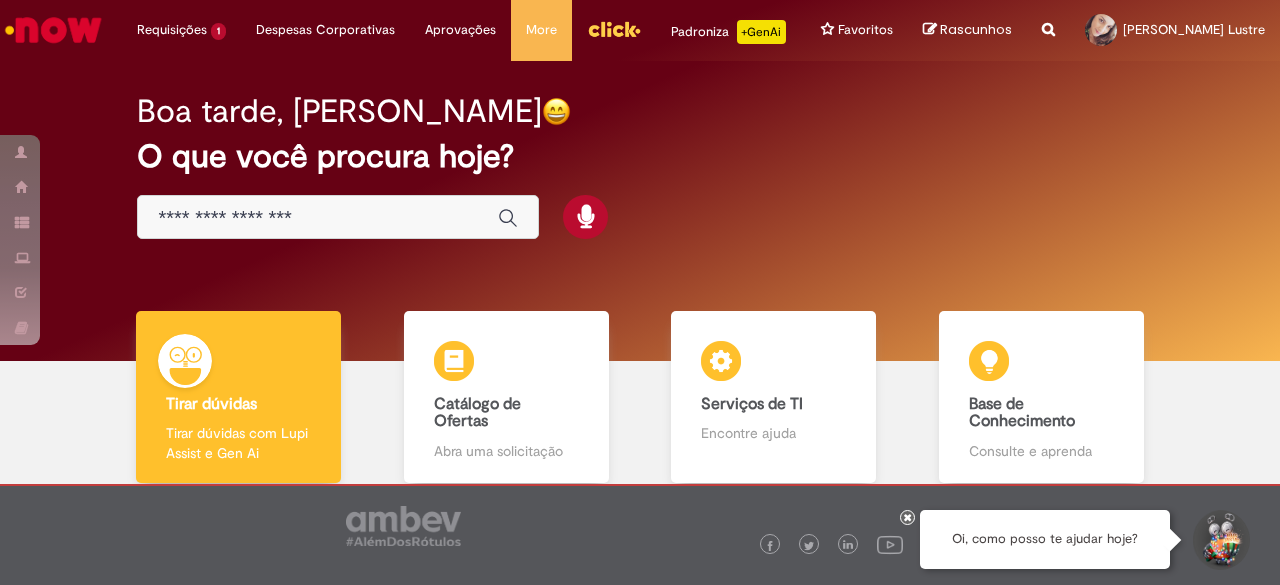 click at bounding box center [318, 218] 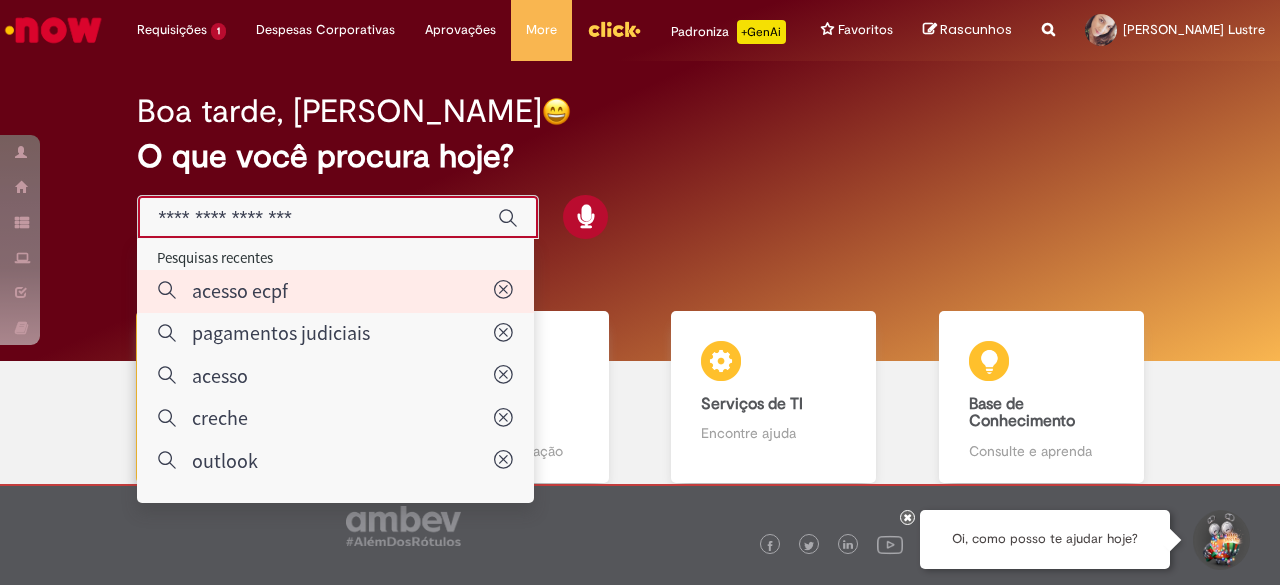 type on "**********" 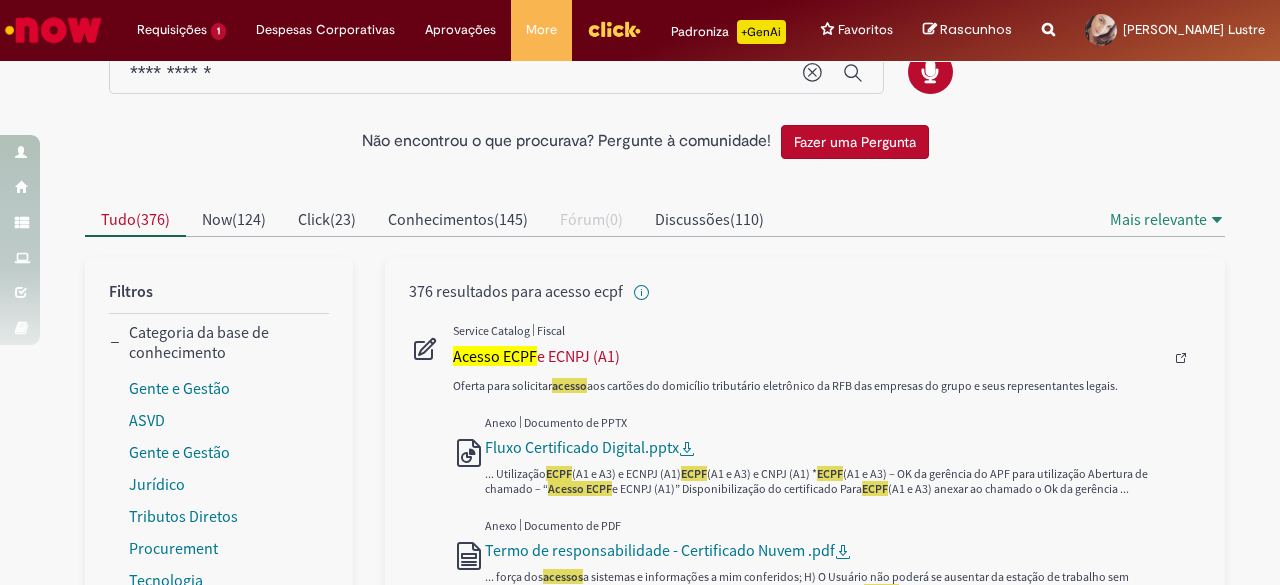 scroll, scrollTop: 200, scrollLeft: 0, axis: vertical 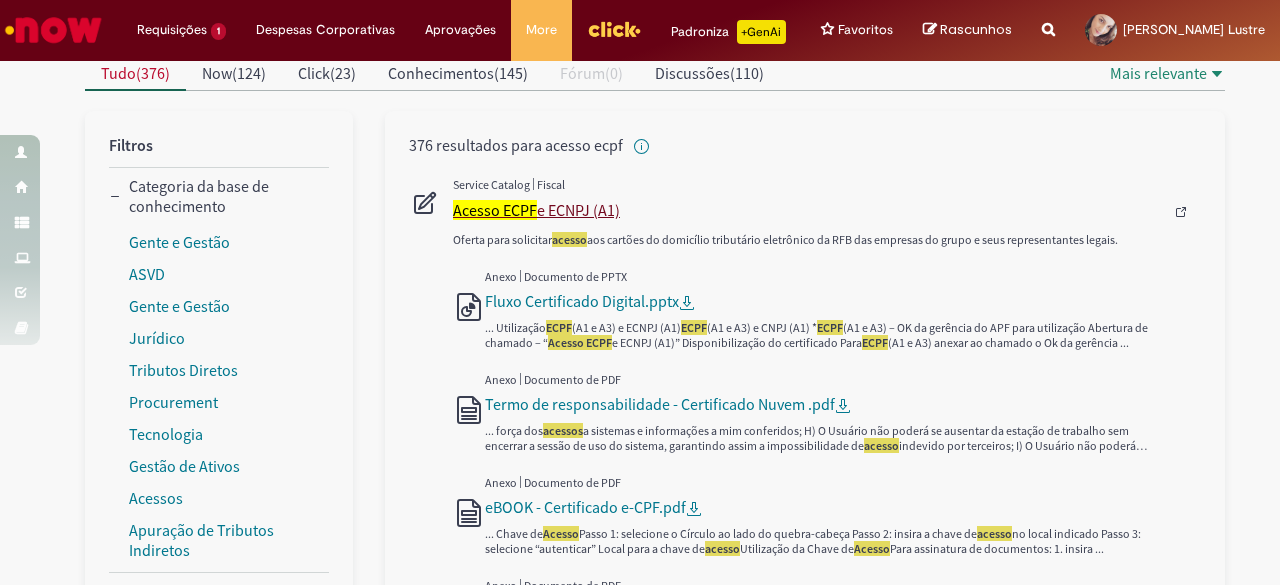 click on "Acesso ECPF" at bounding box center (495, 210) 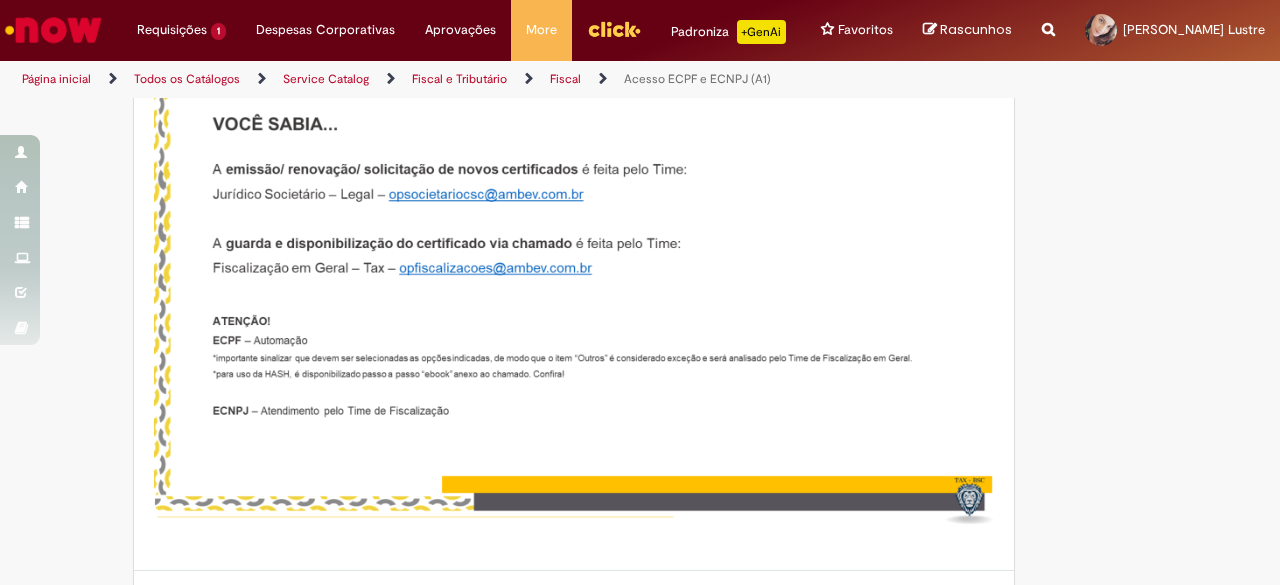 scroll, scrollTop: 0, scrollLeft: 0, axis: both 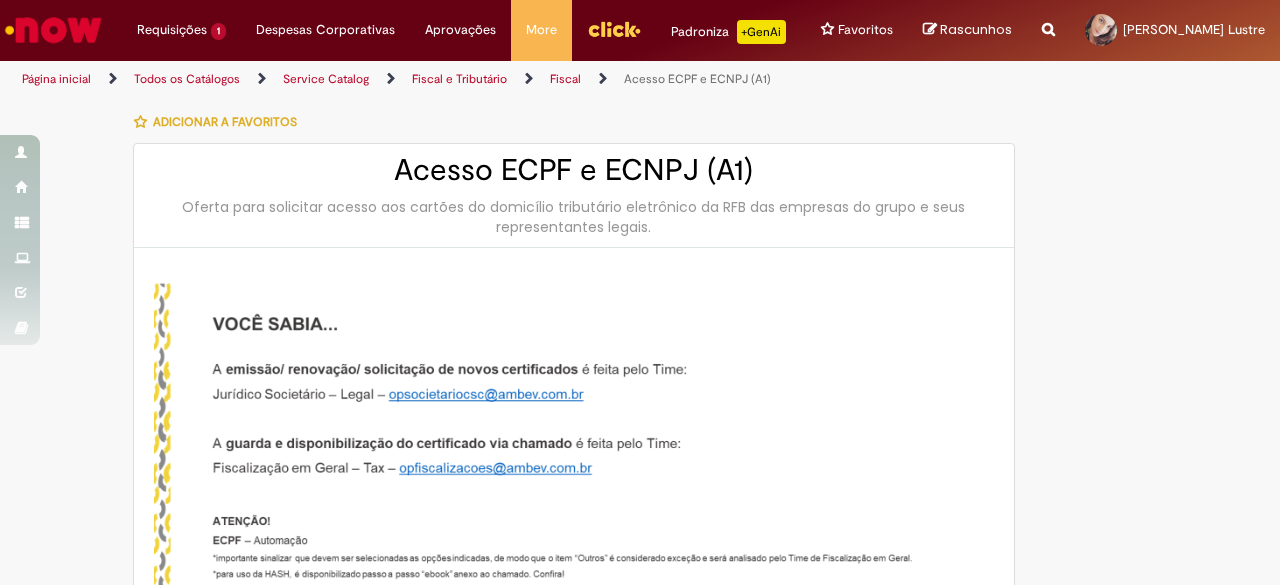 type on "********" 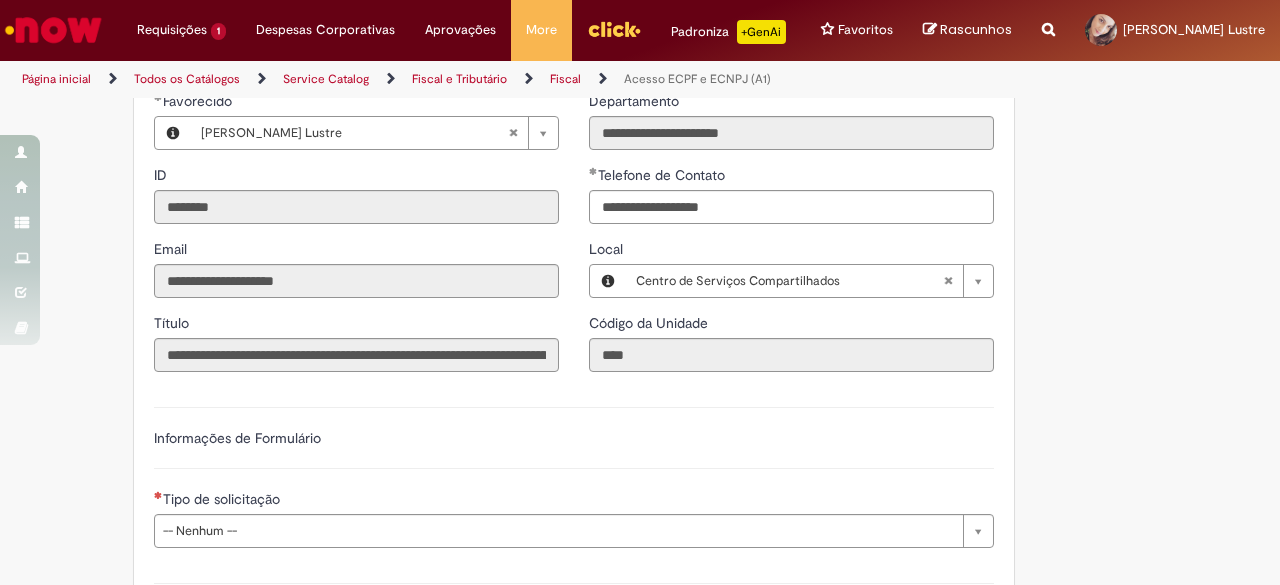 scroll, scrollTop: 800, scrollLeft: 0, axis: vertical 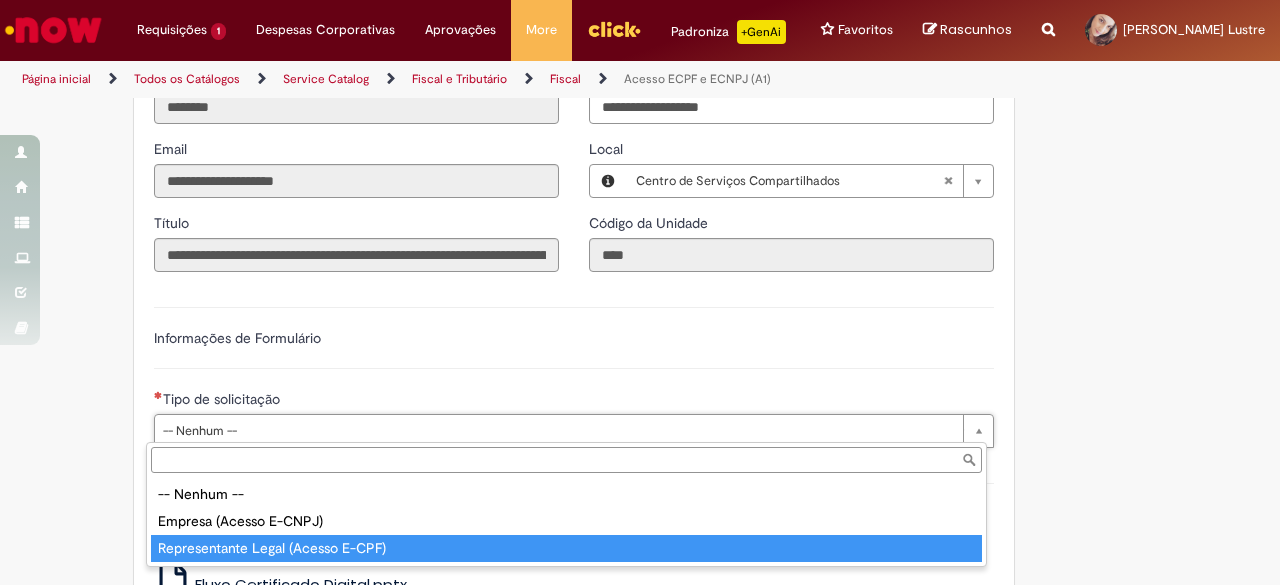 type on "**********" 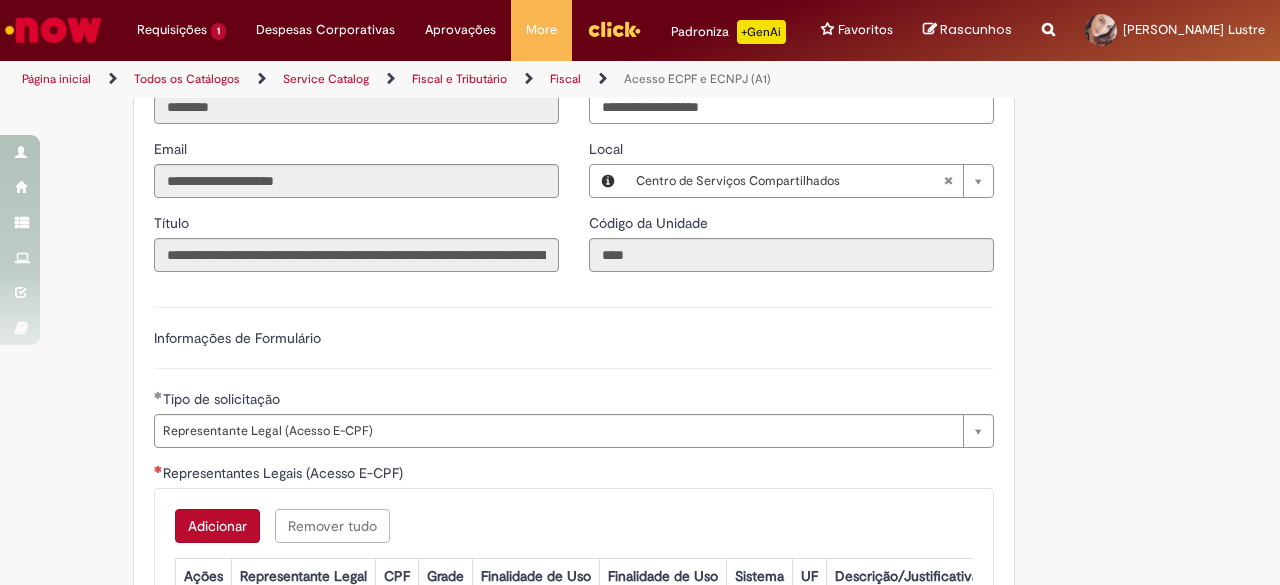 click on "Representantes Legais (Acesso E-CPF)" at bounding box center (574, 475) 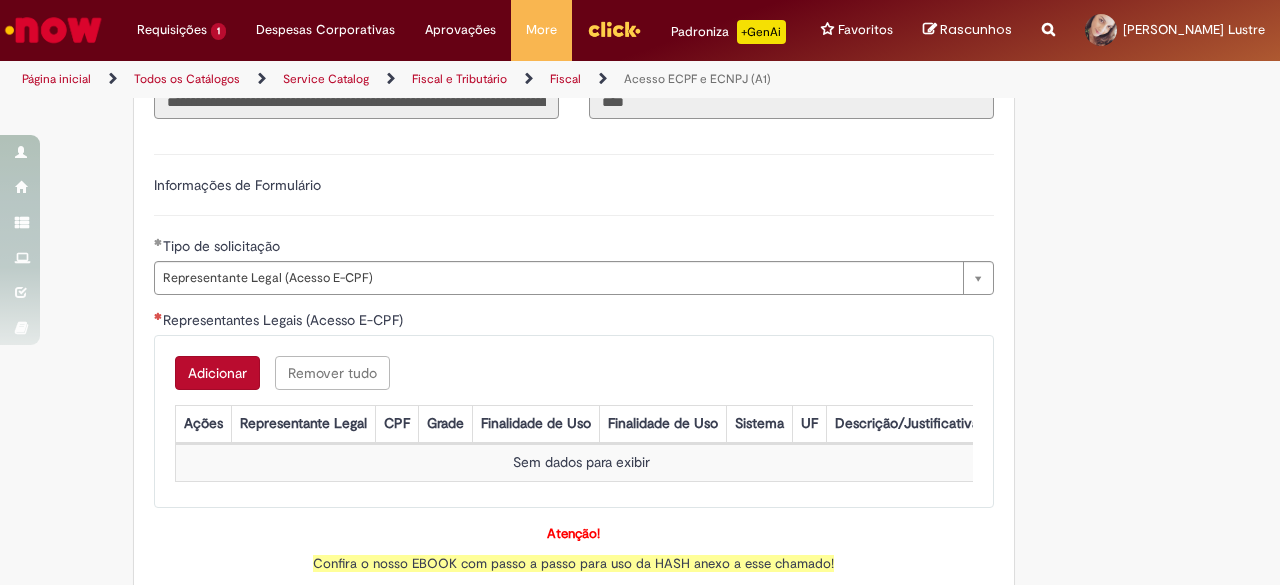 scroll, scrollTop: 1000, scrollLeft: 0, axis: vertical 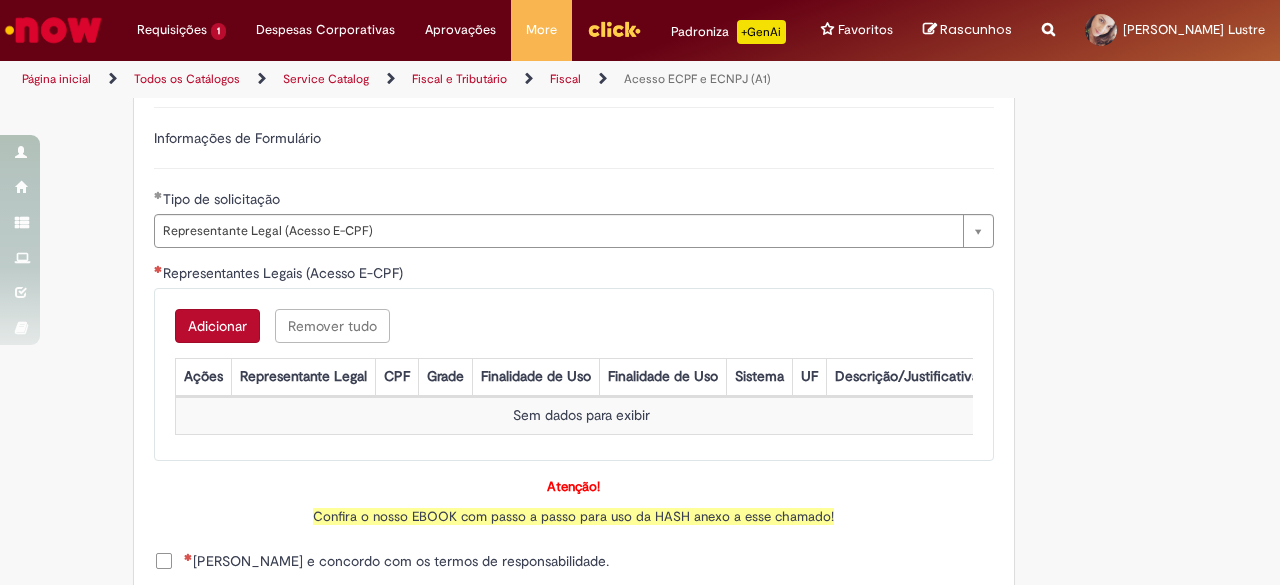 click on "Adicionar" at bounding box center [217, 326] 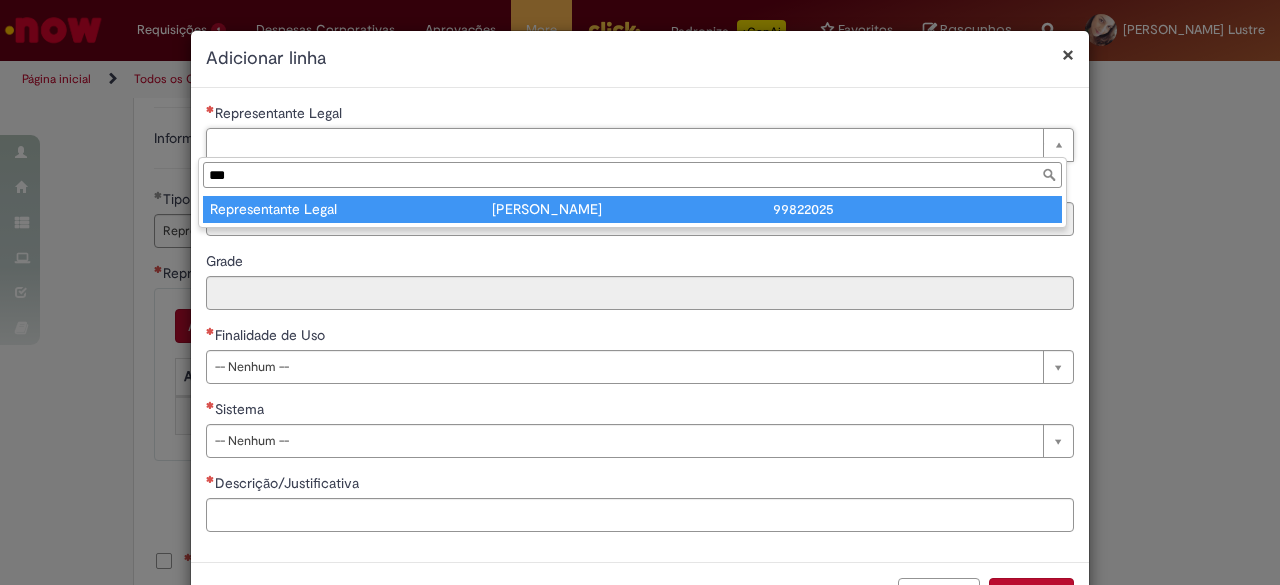 type on "***" 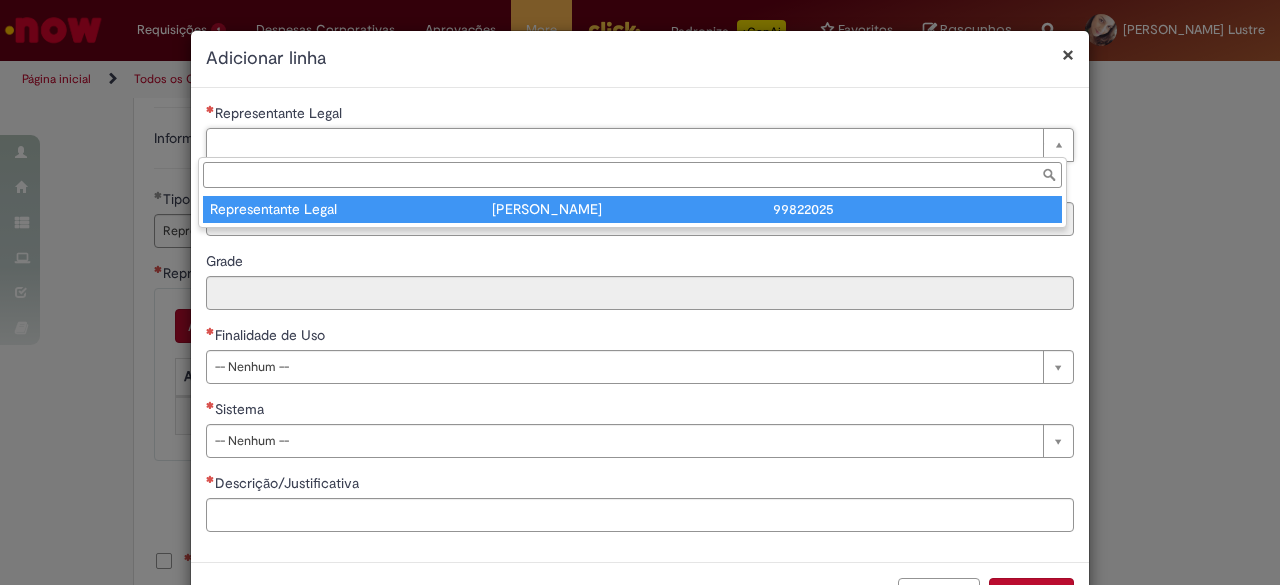 type on "**********" 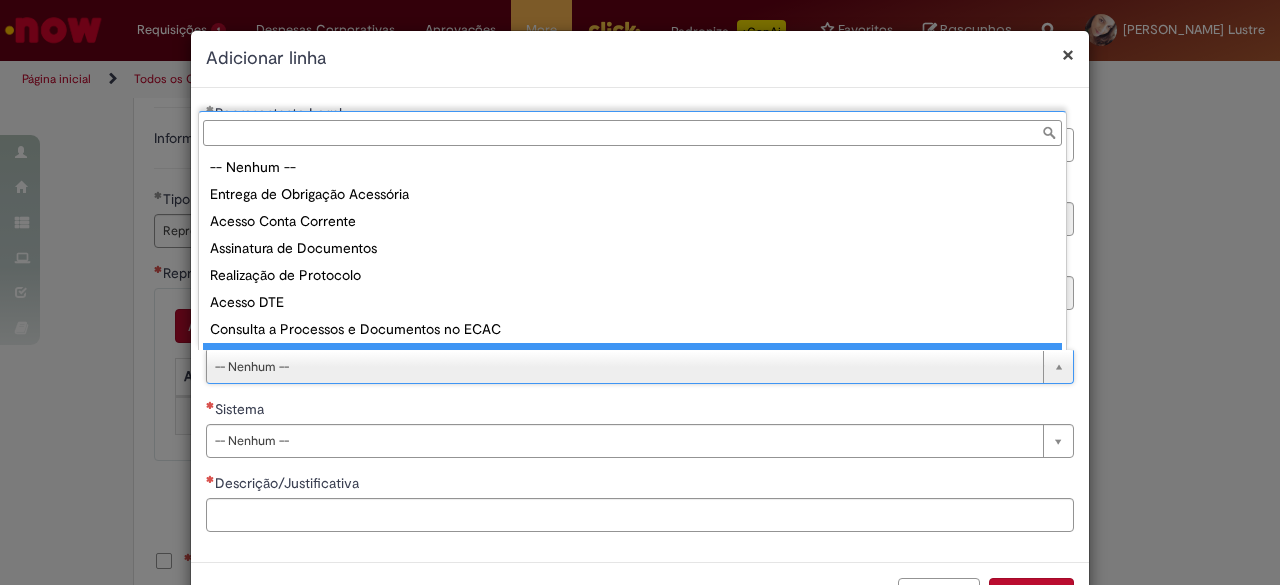 scroll, scrollTop: 16, scrollLeft: 0, axis: vertical 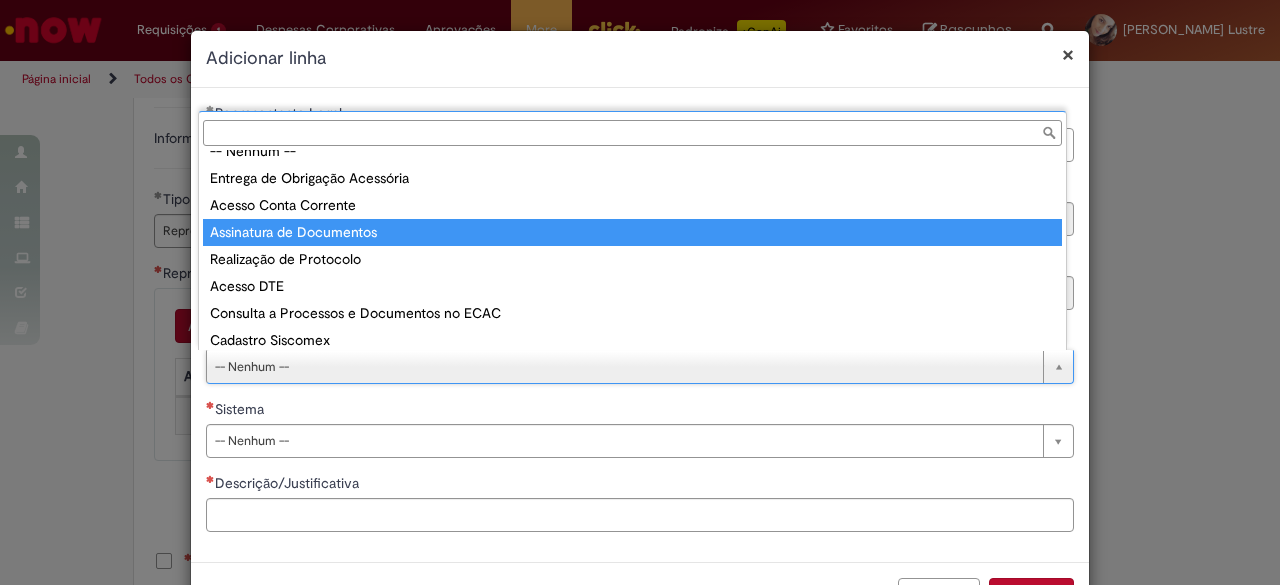 type on "**********" 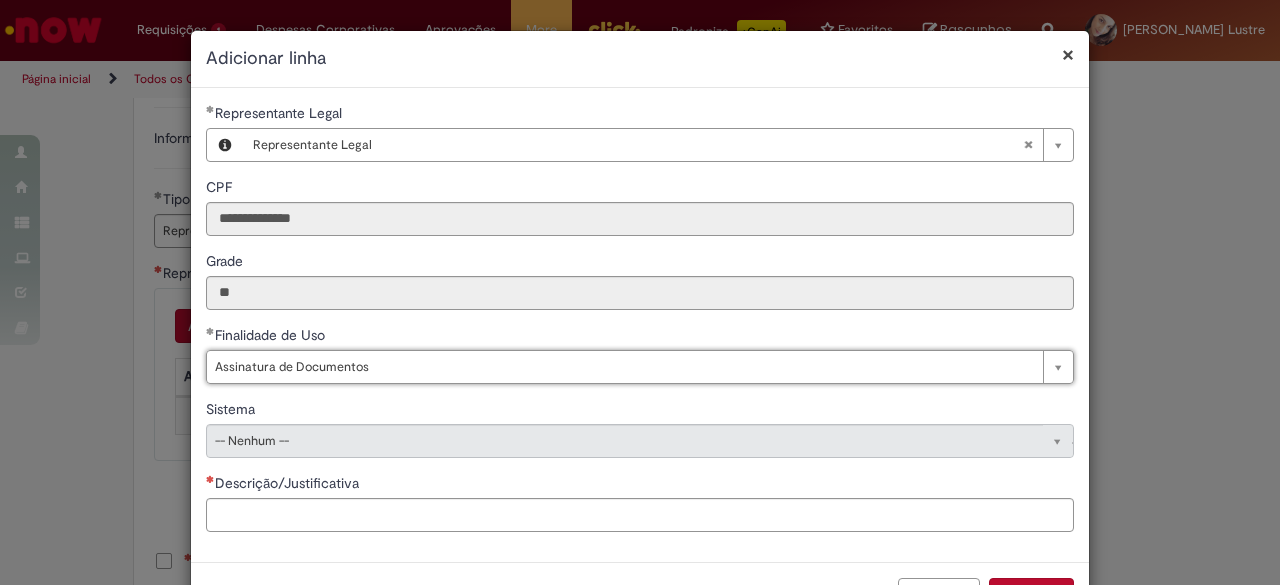 type on "***" 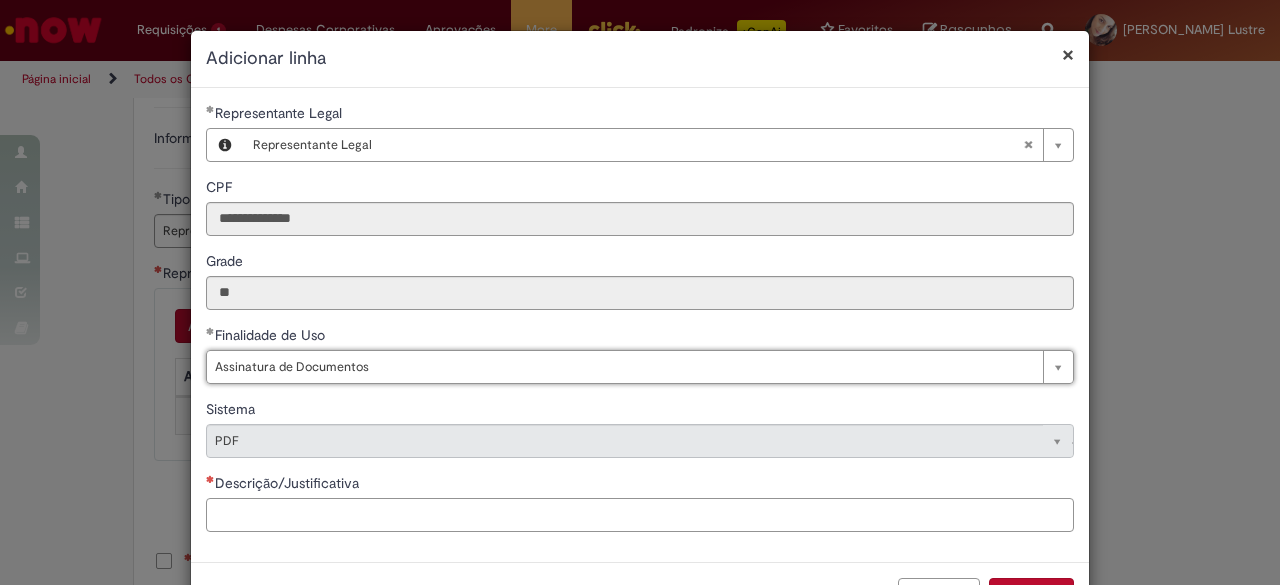 click on "Descrição/Justificativa" at bounding box center (640, 515) 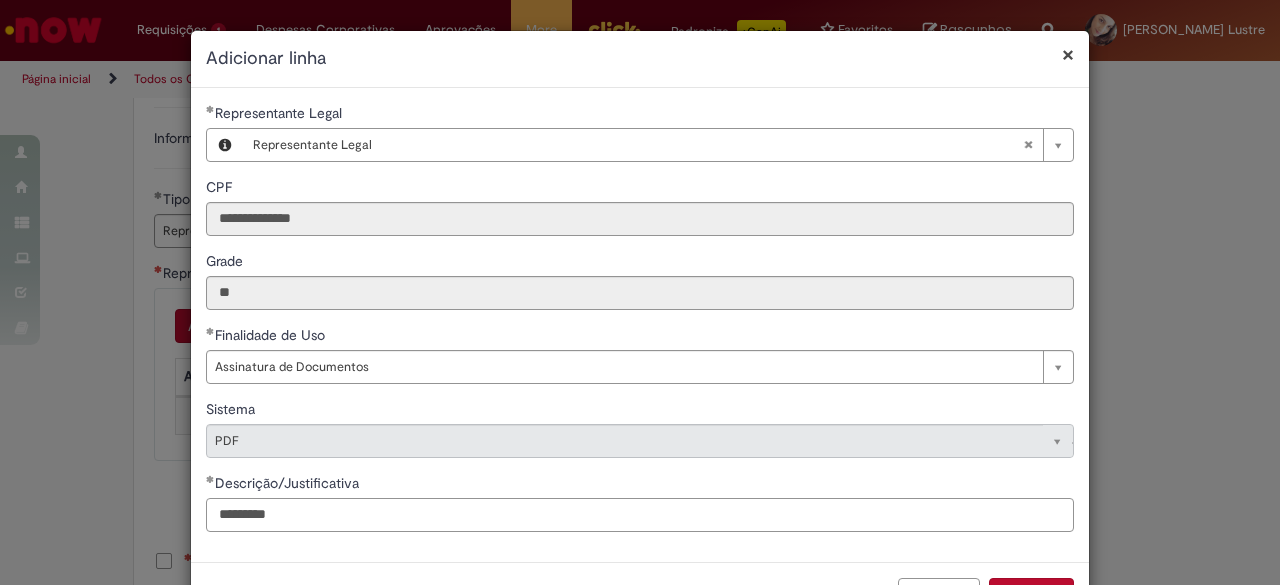 type on "*********" 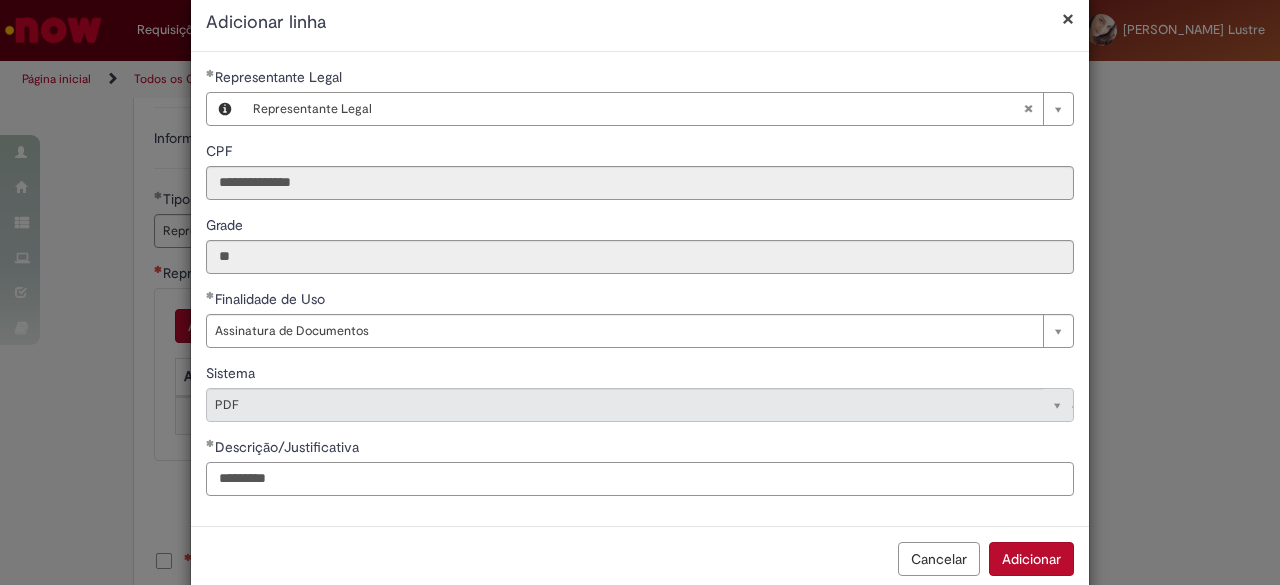 scroll, scrollTop: 70, scrollLeft: 0, axis: vertical 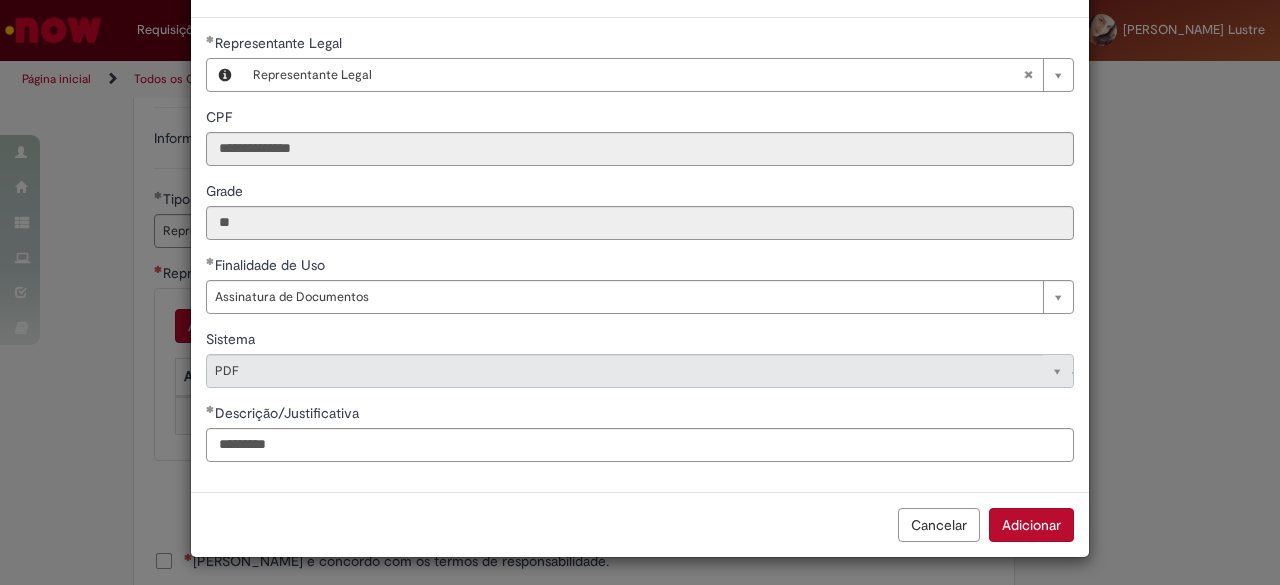click on "Adicionar" at bounding box center [1031, 525] 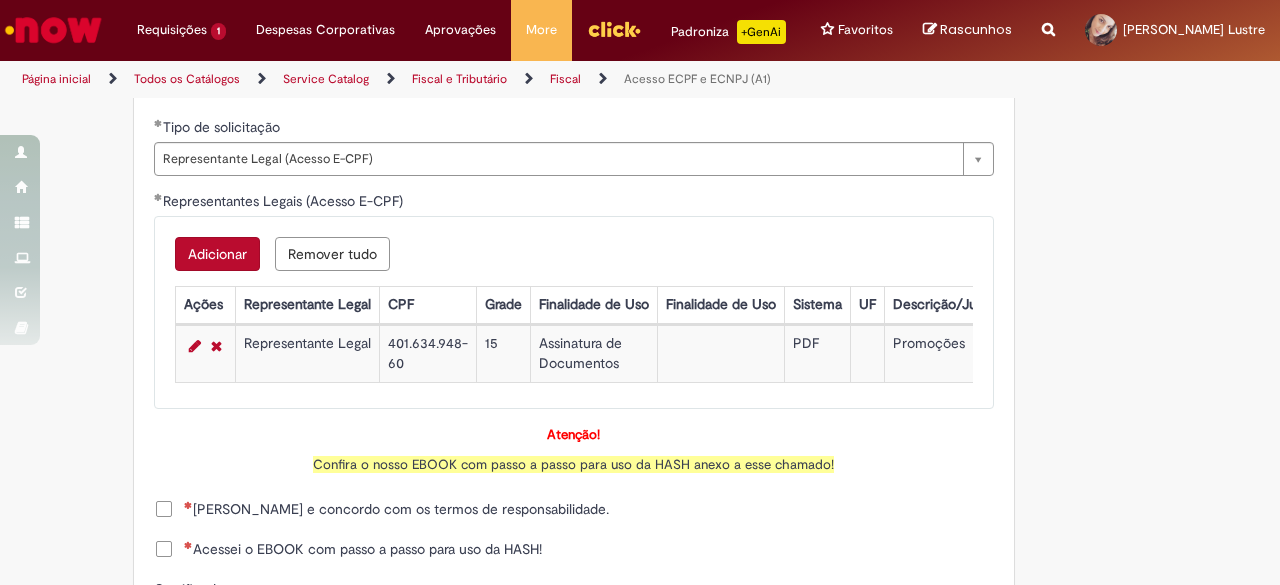 scroll, scrollTop: 1400, scrollLeft: 0, axis: vertical 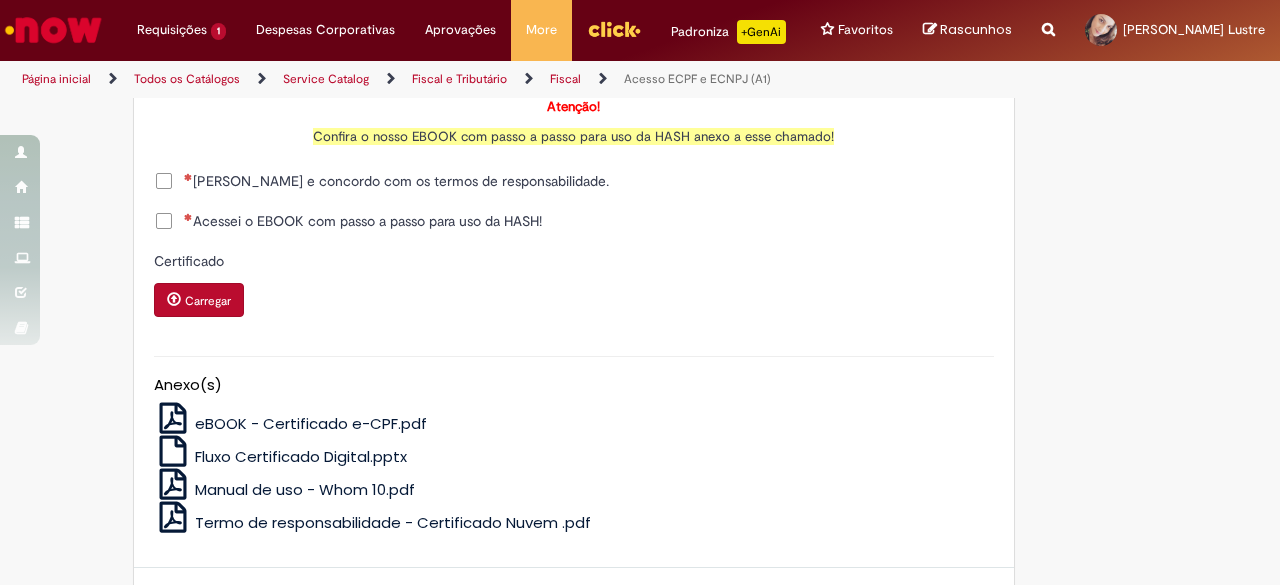 click on "[PERSON_NAME] e concordo com os termos de responsabilidade." at bounding box center [396, 181] 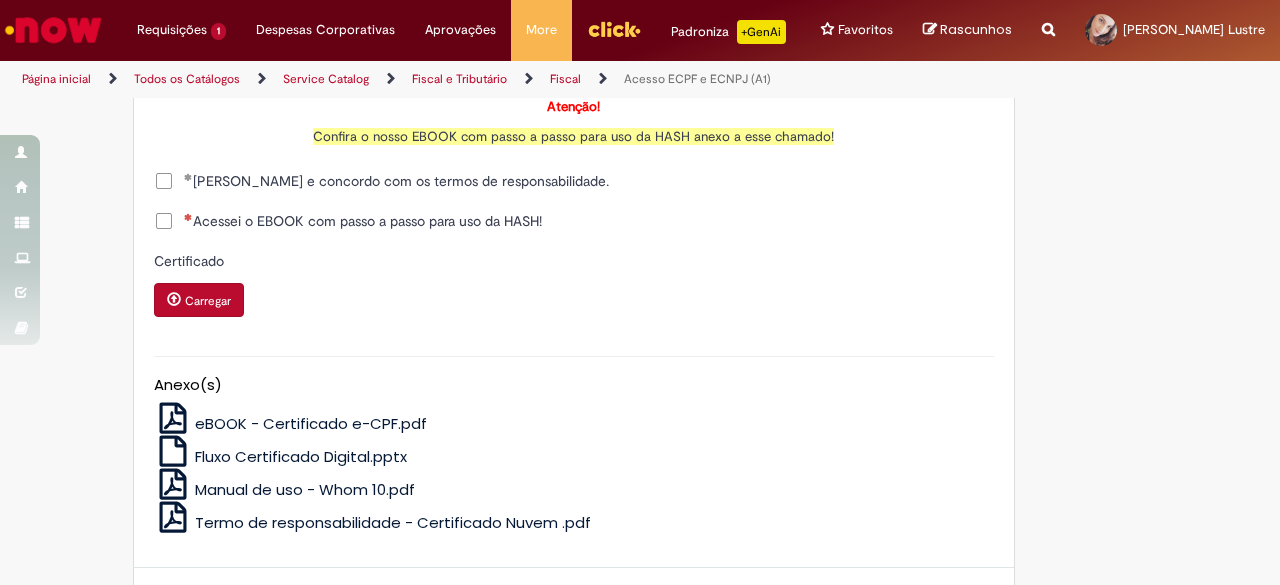 click on "Acessei o EBOOK com passo a passo para uso da HASH!" at bounding box center [348, 221] 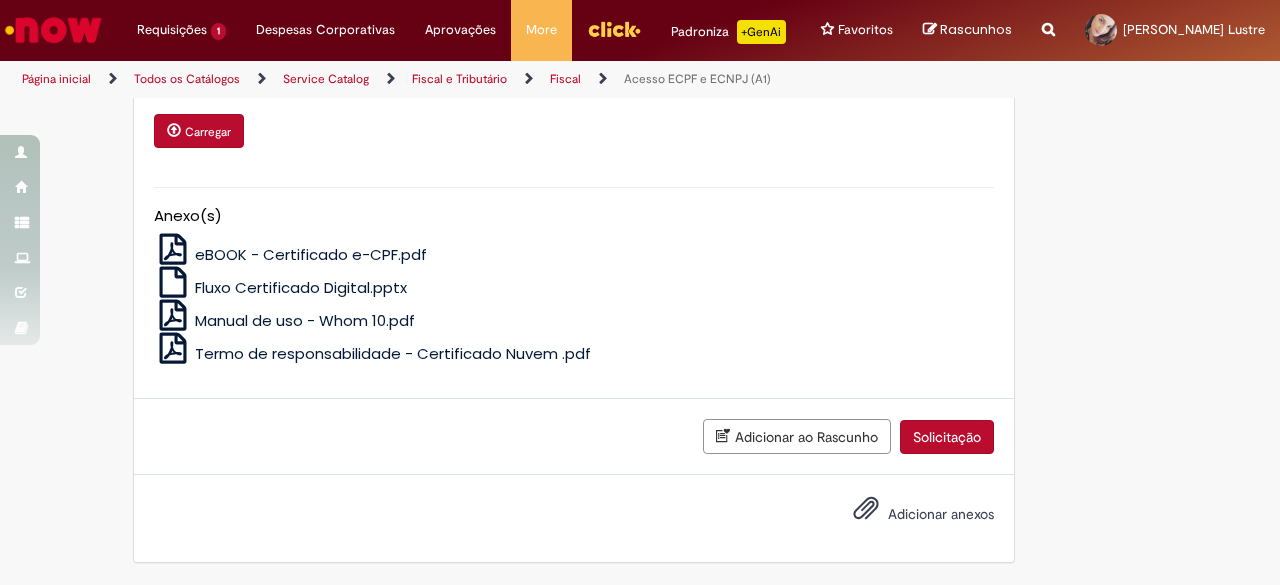 click on "Solicitação" at bounding box center (947, 437) 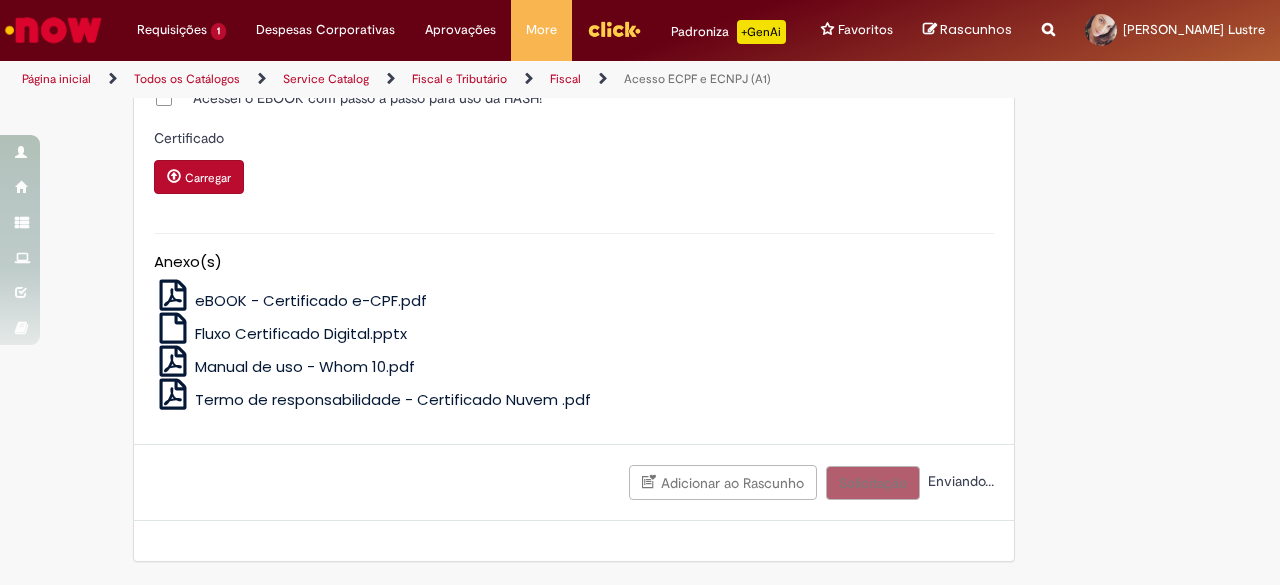 scroll, scrollTop: 1530, scrollLeft: 0, axis: vertical 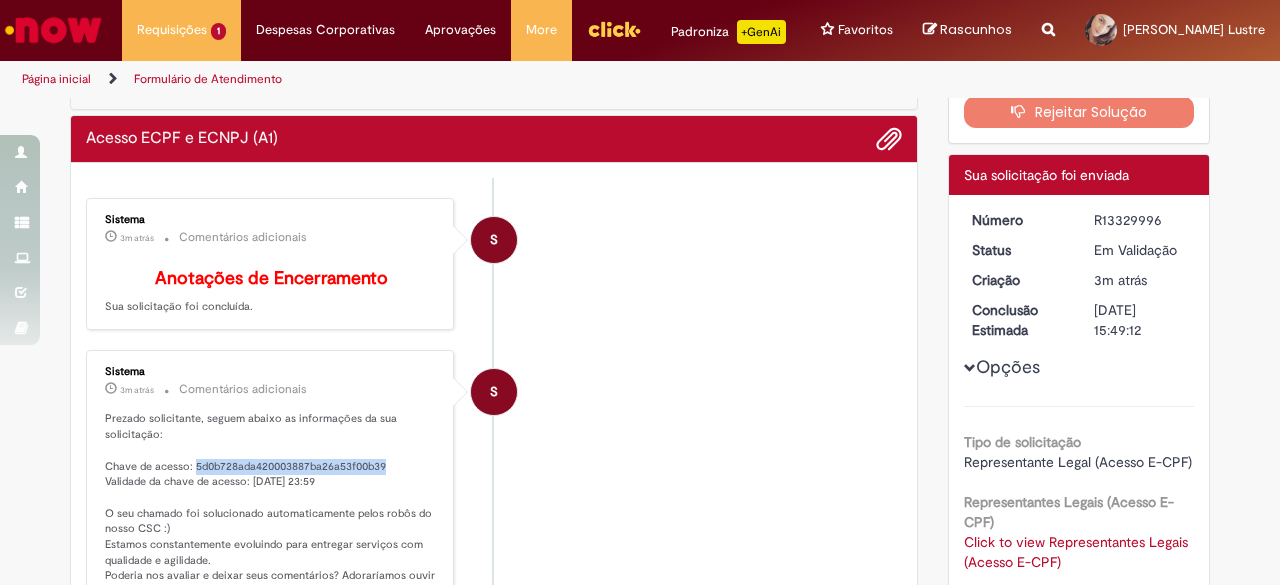 drag, startPoint x: 188, startPoint y: 472, endPoint x: 384, endPoint y: 473, distance: 196.00255 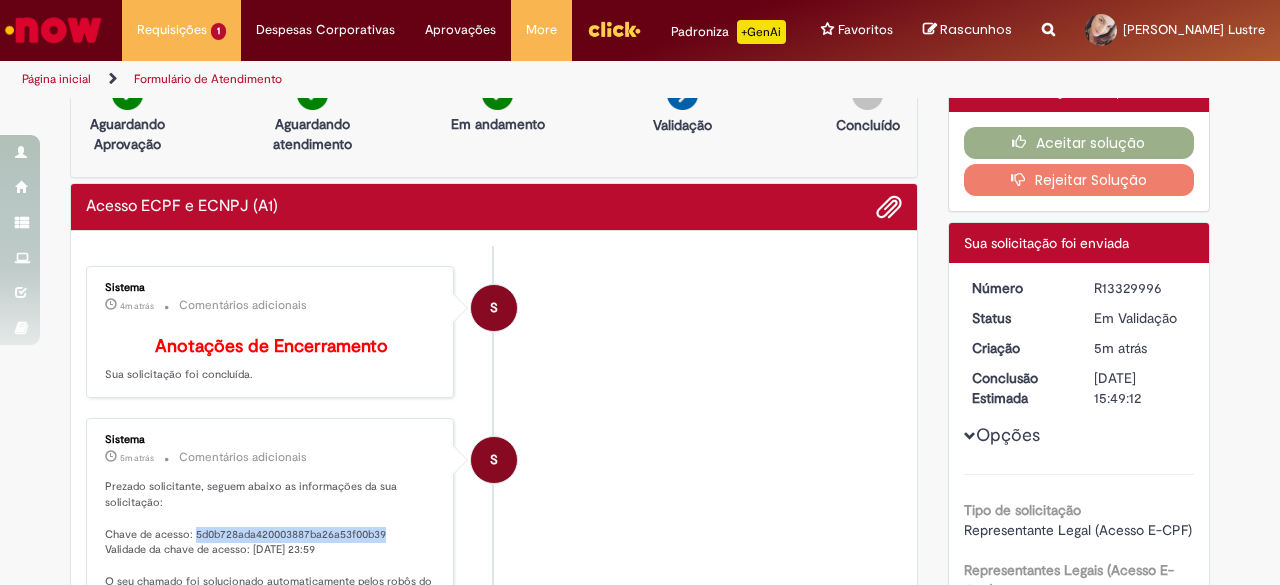 scroll, scrollTop: 0, scrollLeft: 0, axis: both 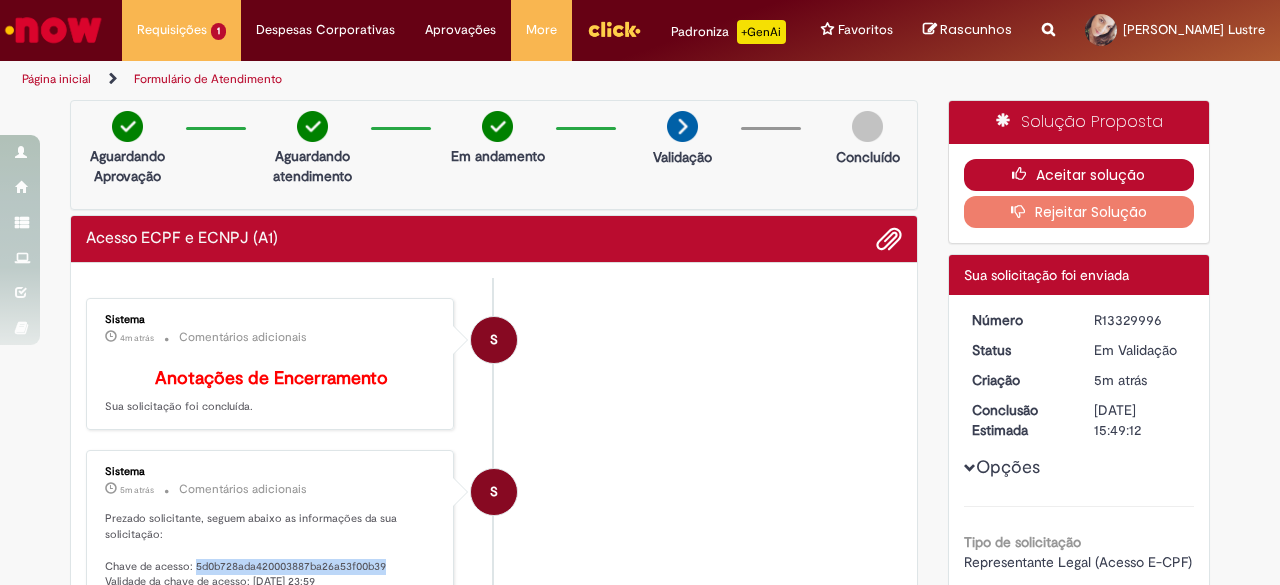 click on "Aceitar solução" at bounding box center [1079, 175] 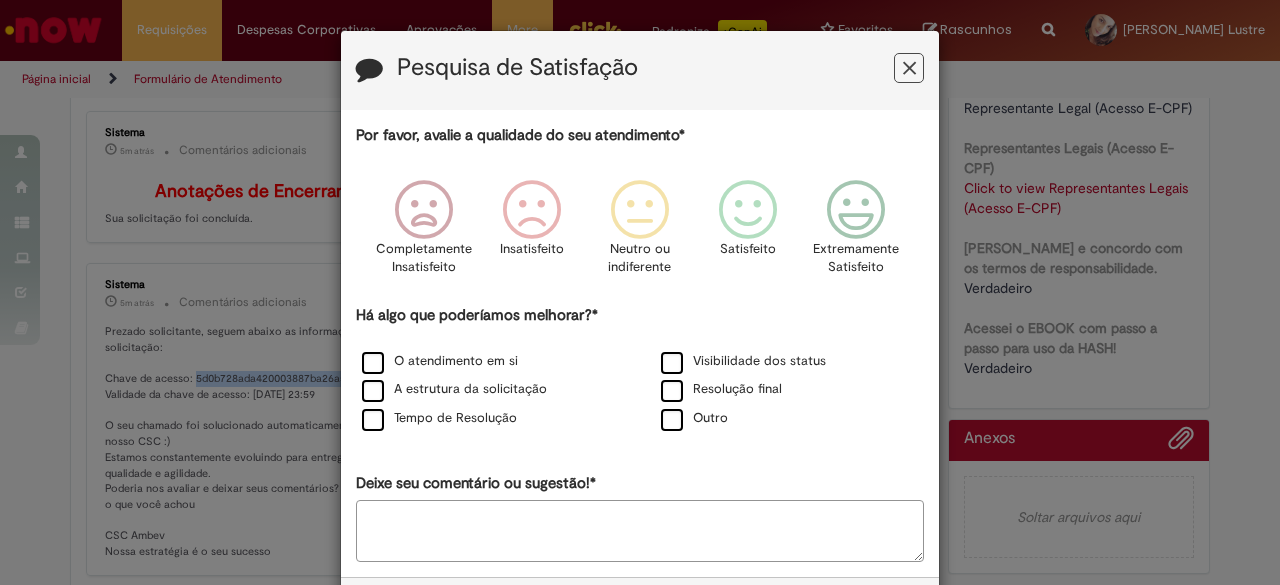 scroll, scrollTop: 400, scrollLeft: 0, axis: vertical 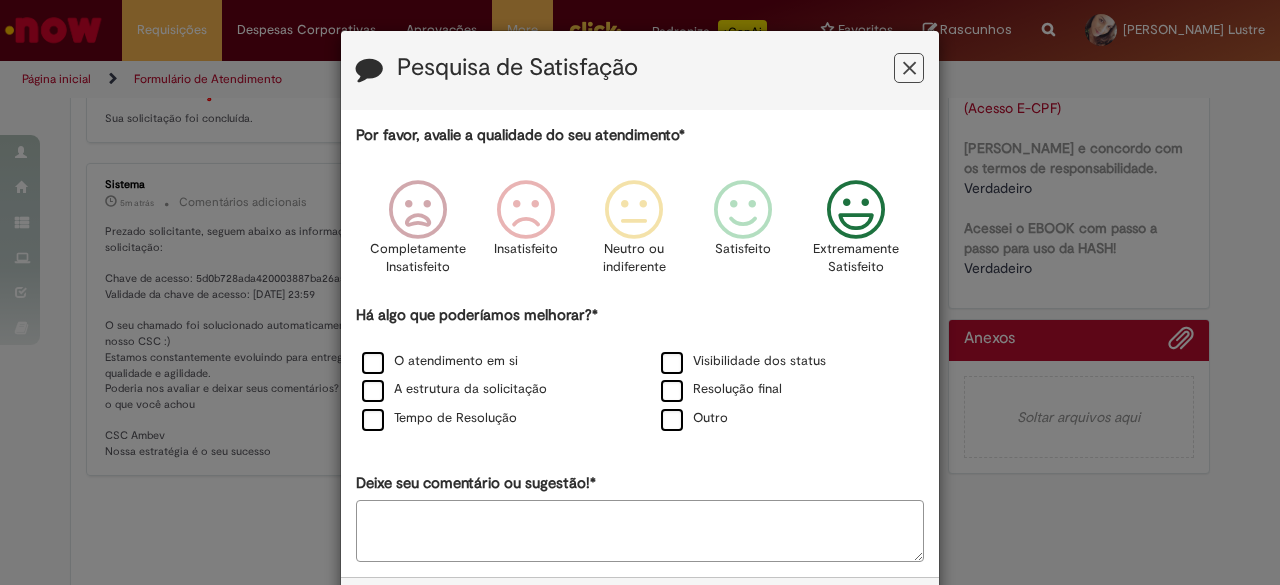 click at bounding box center [856, 210] 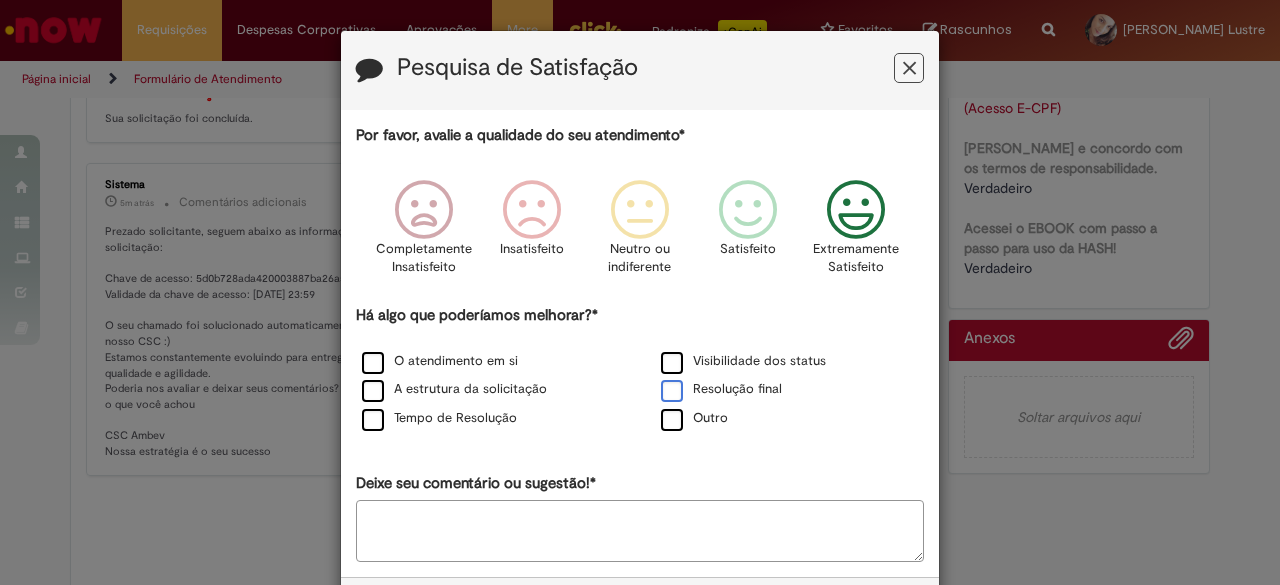 click on "Resolução final" at bounding box center [721, 389] 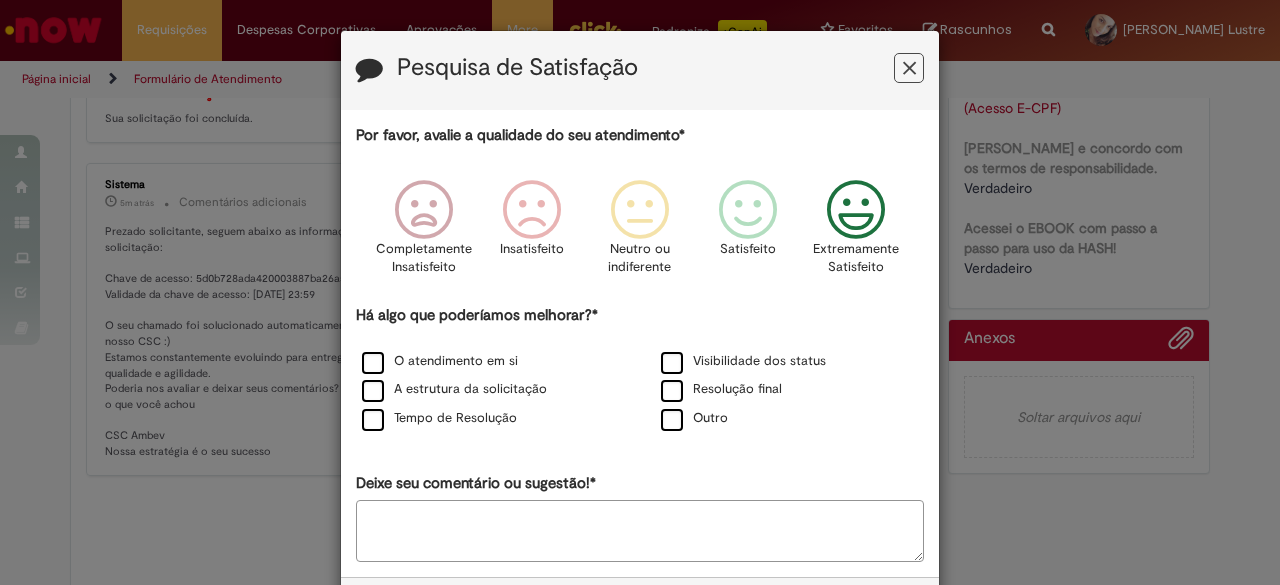 scroll, scrollTop: 85, scrollLeft: 0, axis: vertical 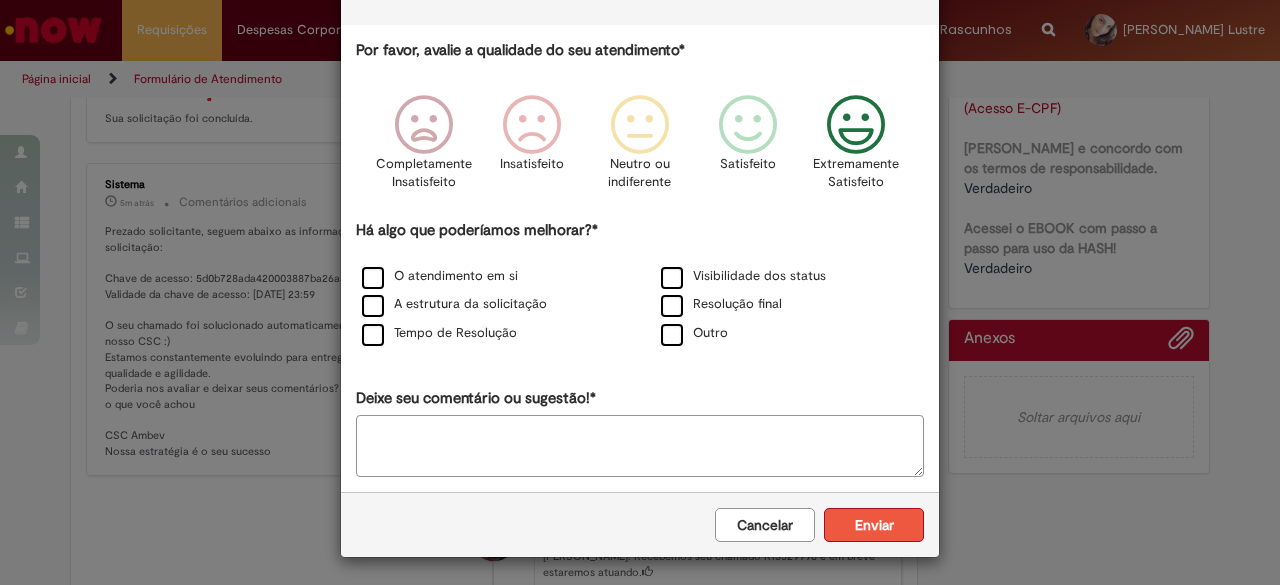 click on "Enviar" at bounding box center (874, 525) 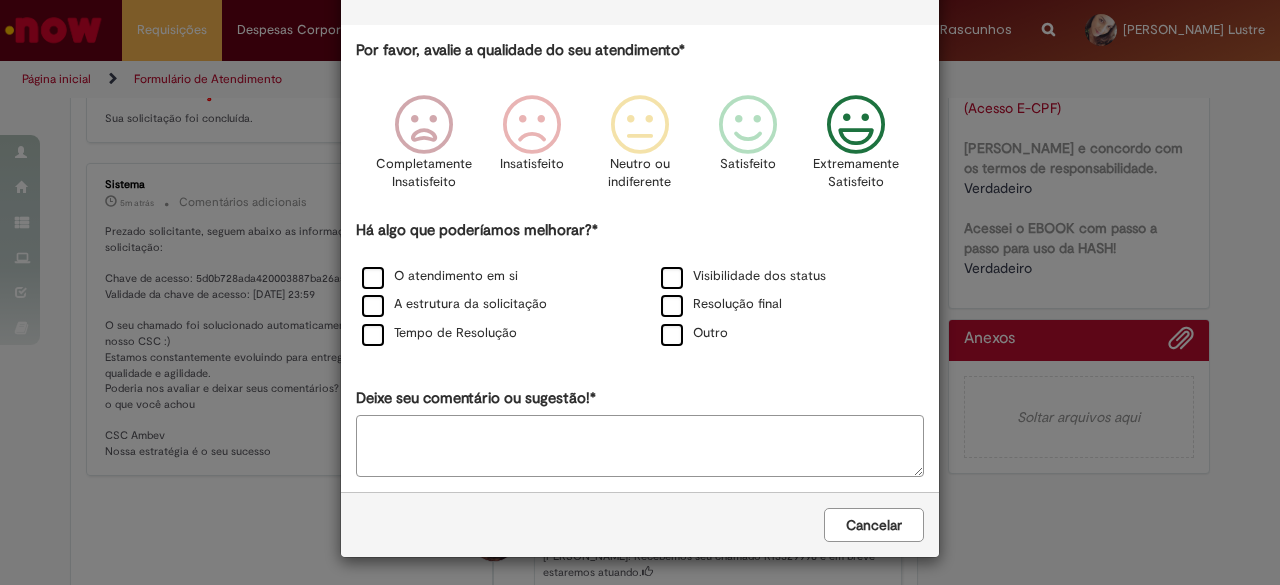 scroll, scrollTop: 0, scrollLeft: 0, axis: both 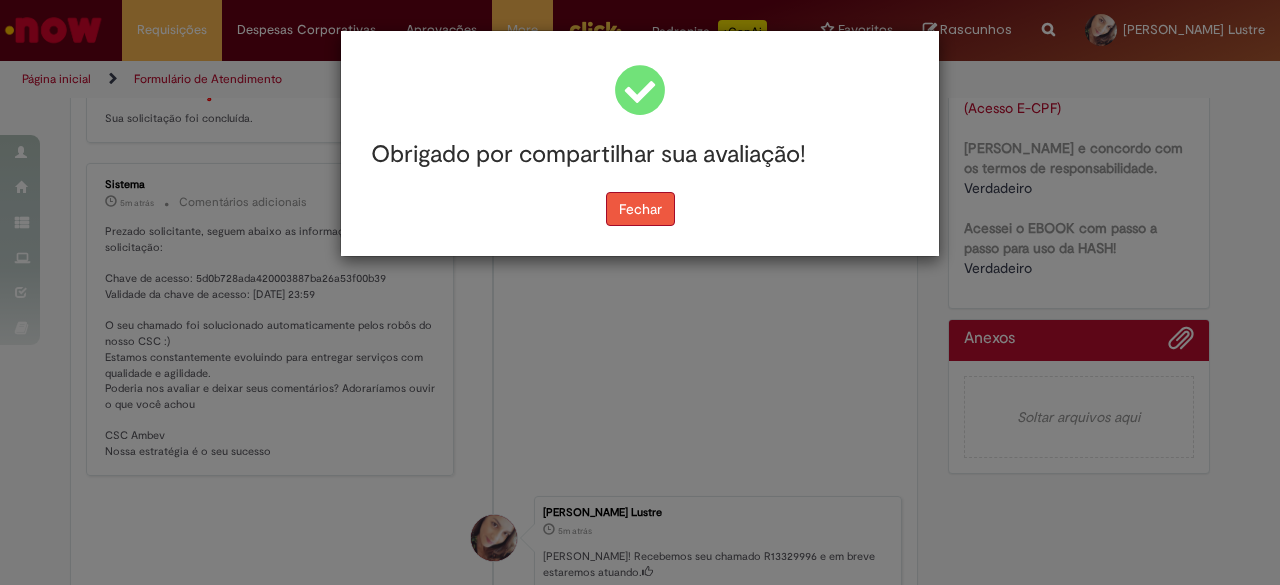 click on "Fechar" at bounding box center [640, 209] 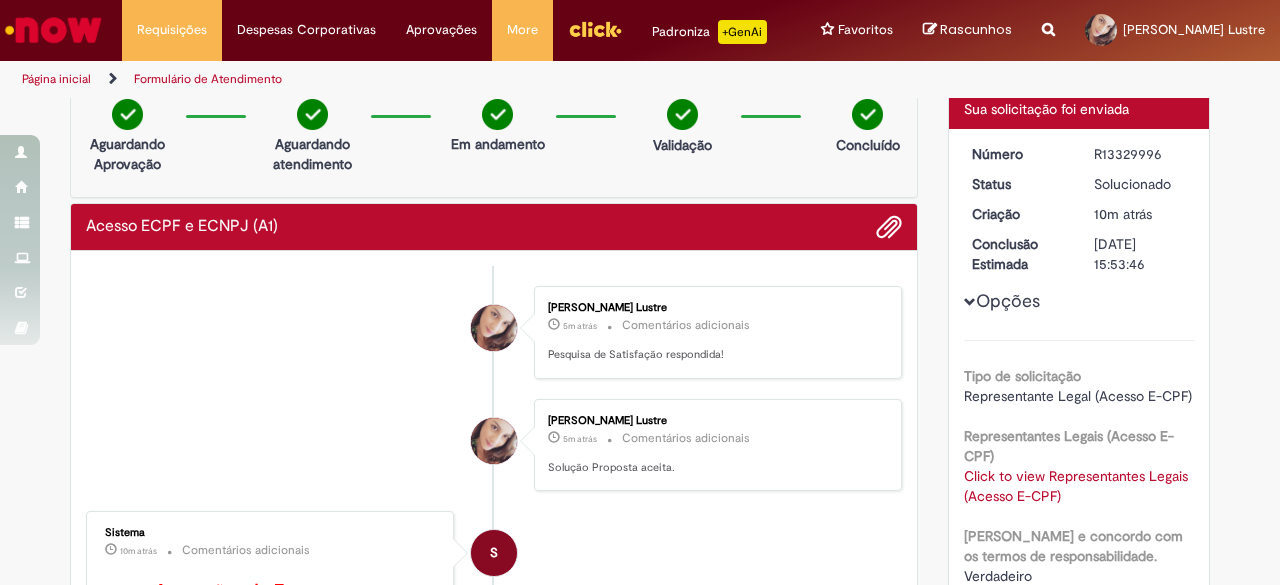 scroll, scrollTop: 0, scrollLeft: 0, axis: both 